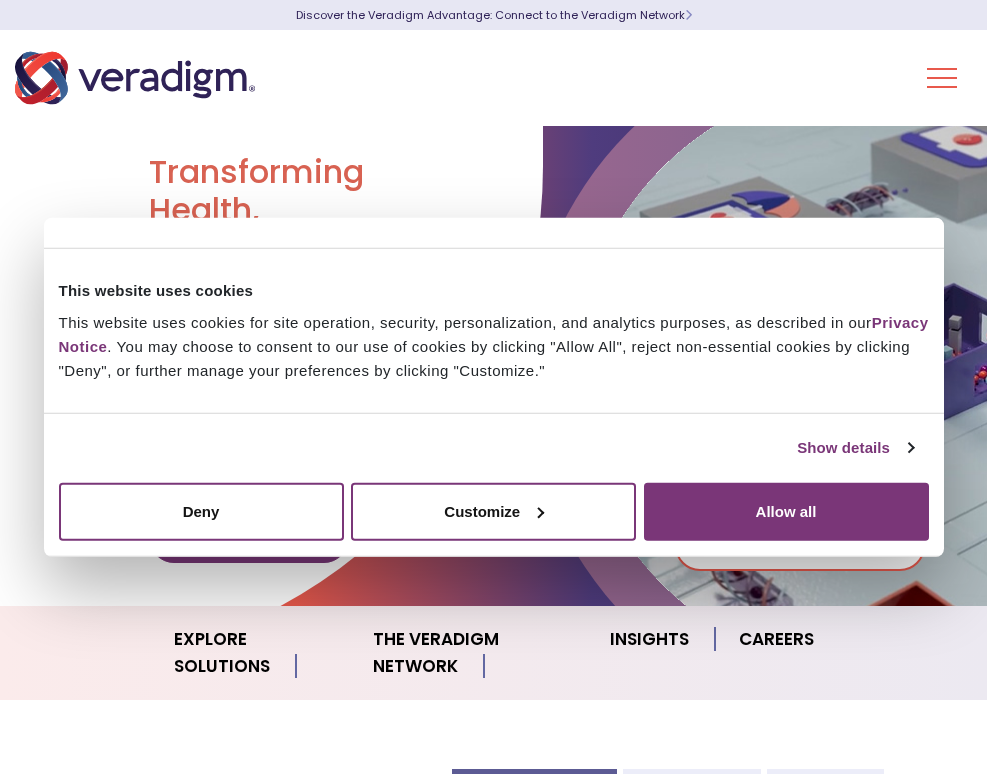 scroll, scrollTop: 0, scrollLeft: 0, axis: both 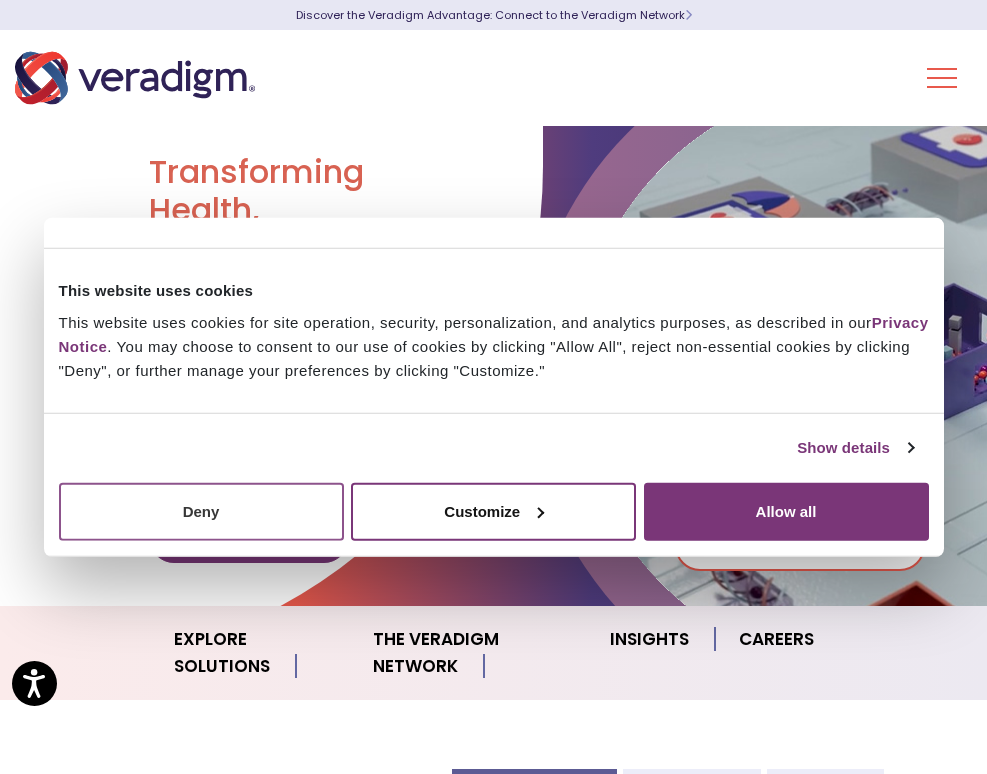 click on "Deny" at bounding box center (201, 511) 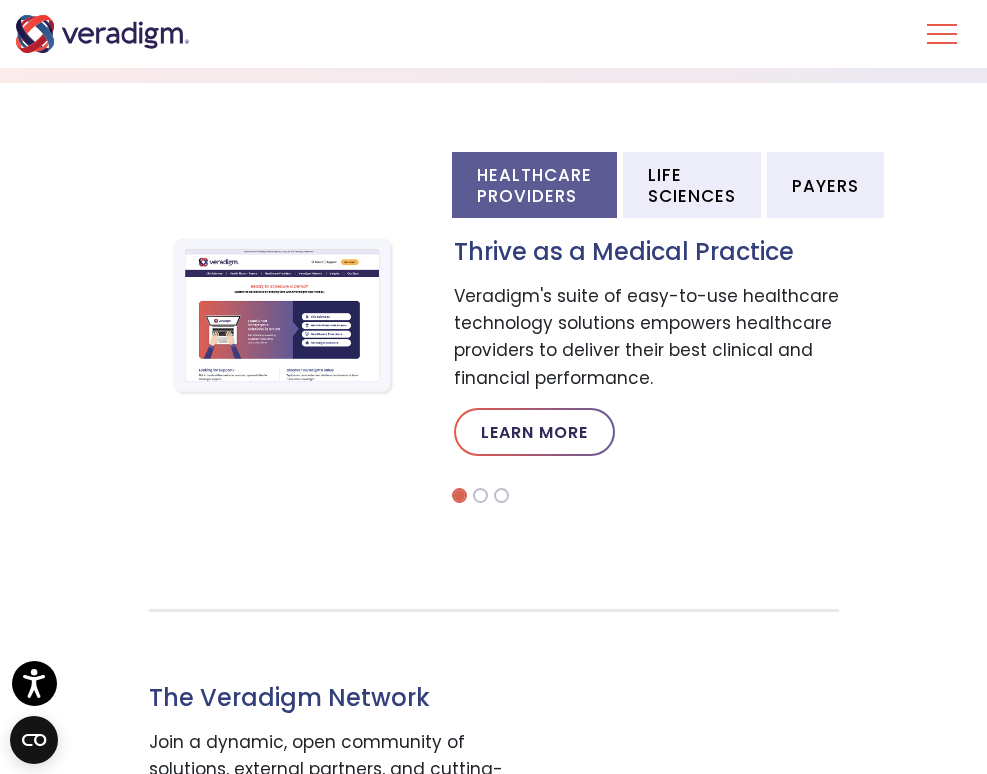 scroll, scrollTop: 620, scrollLeft: 0, axis: vertical 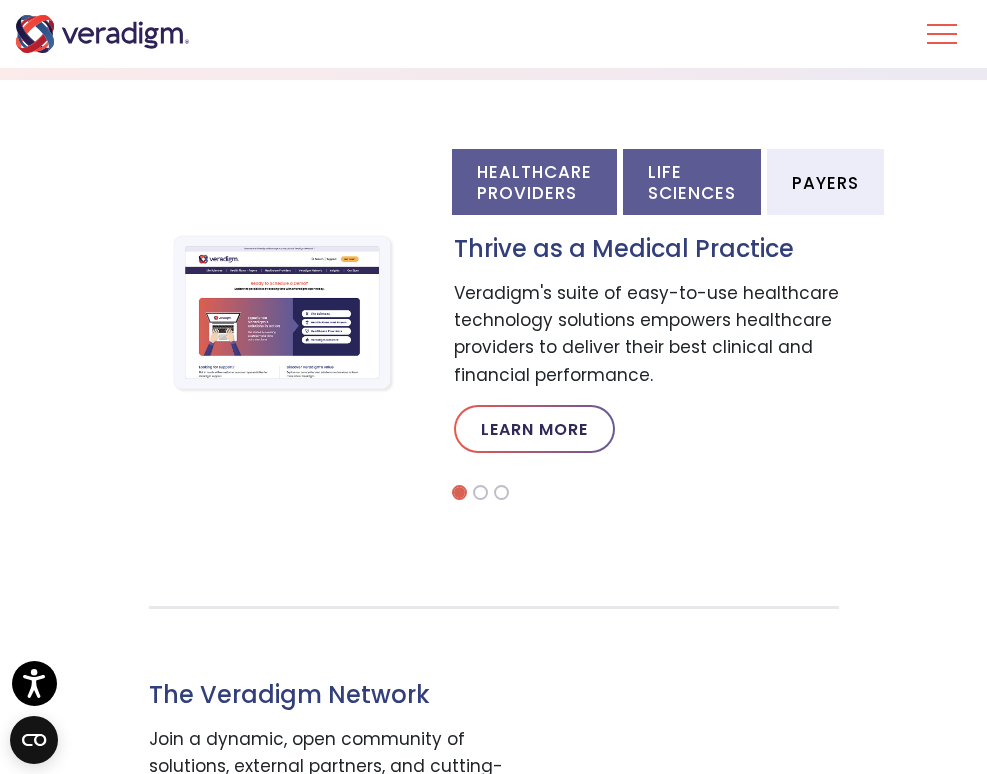 click on "Life Sciences" at bounding box center [692, 182] 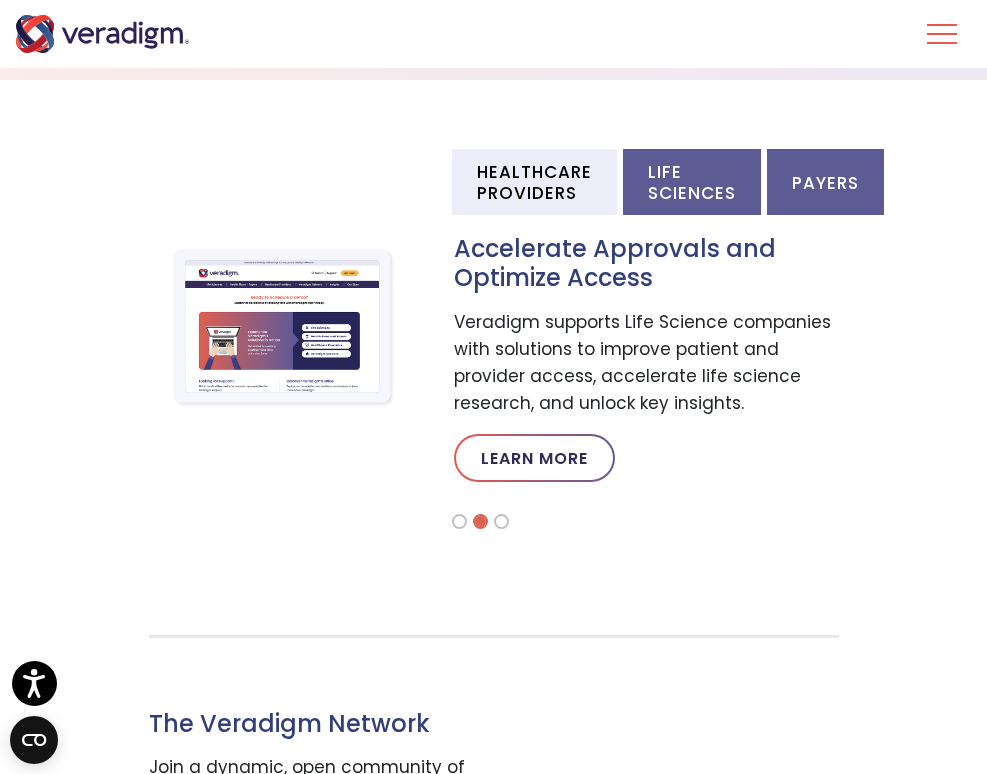 click on "Payers" at bounding box center (825, 182) 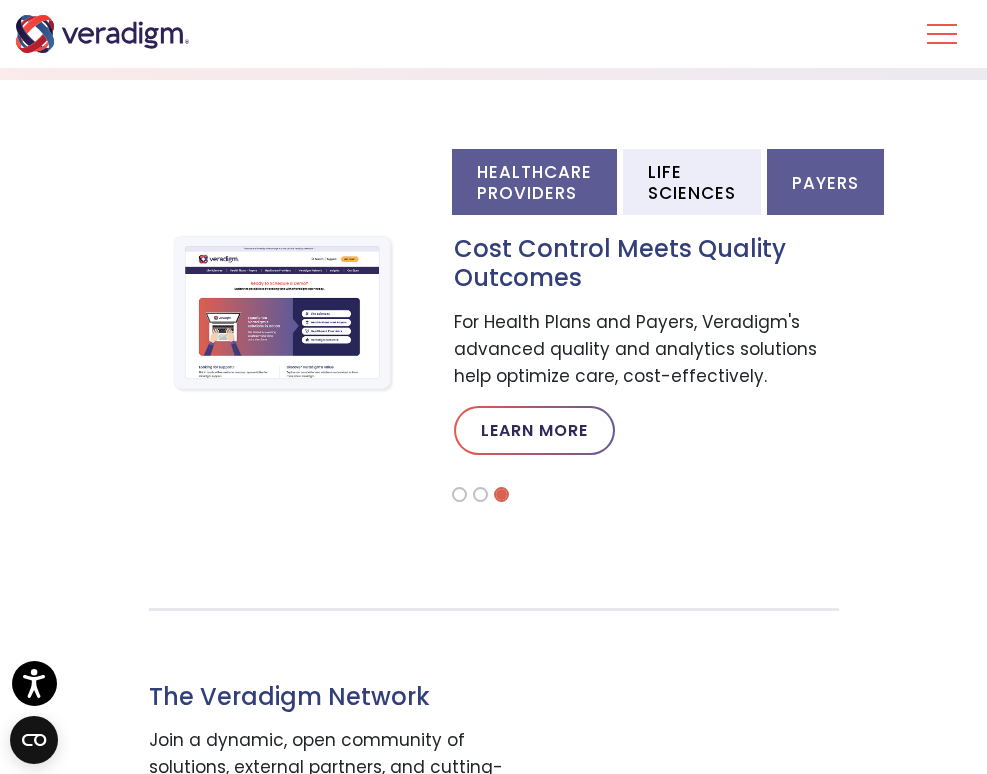 click on "Healthcare Providers" at bounding box center (534, 182) 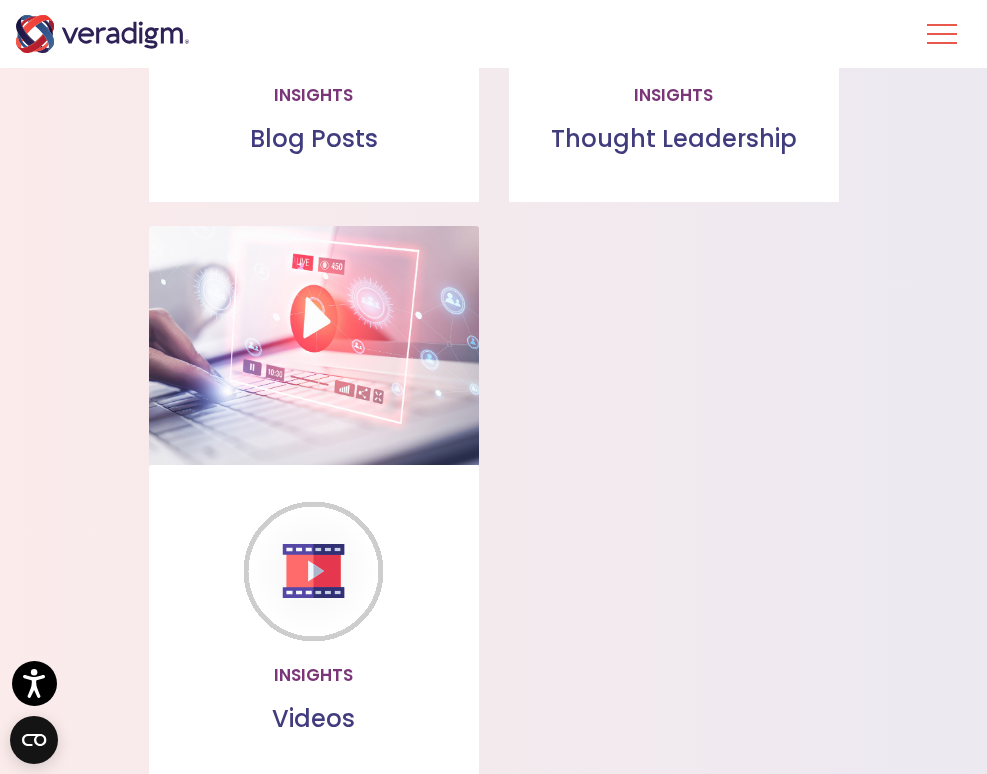 scroll, scrollTop: 2007, scrollLeft: 0, axis: vertical 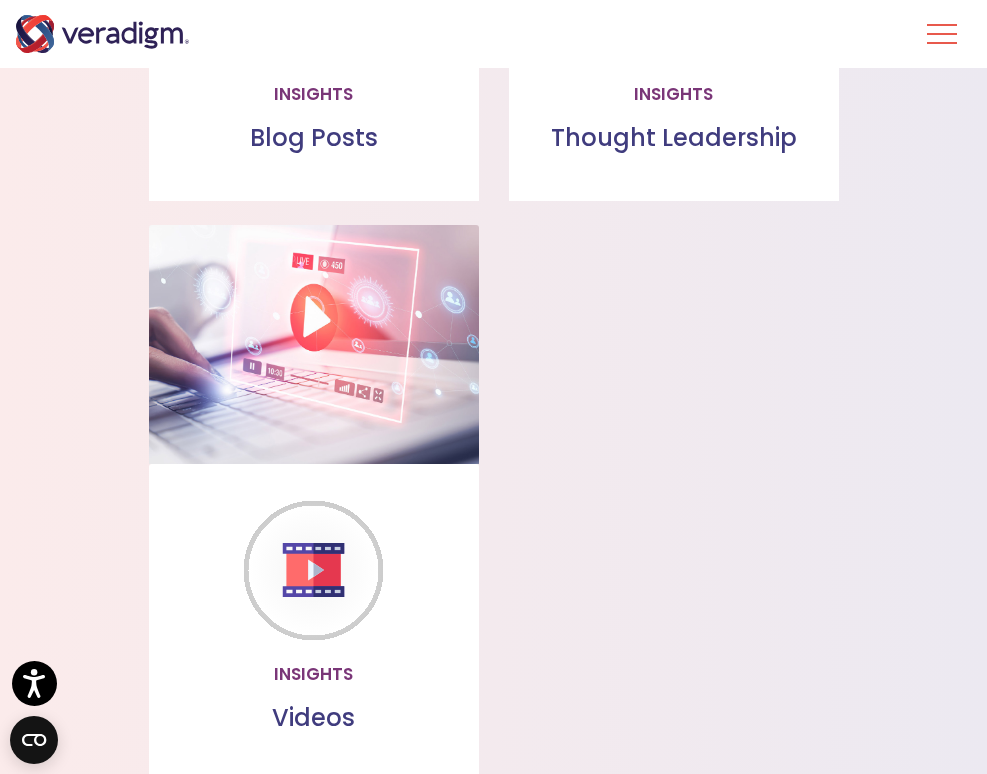 click on "Speak with a Veradigm Account Executive or request a demo of how we can help you meet your goals.
Contact us" at bounding box center [493, 1447] 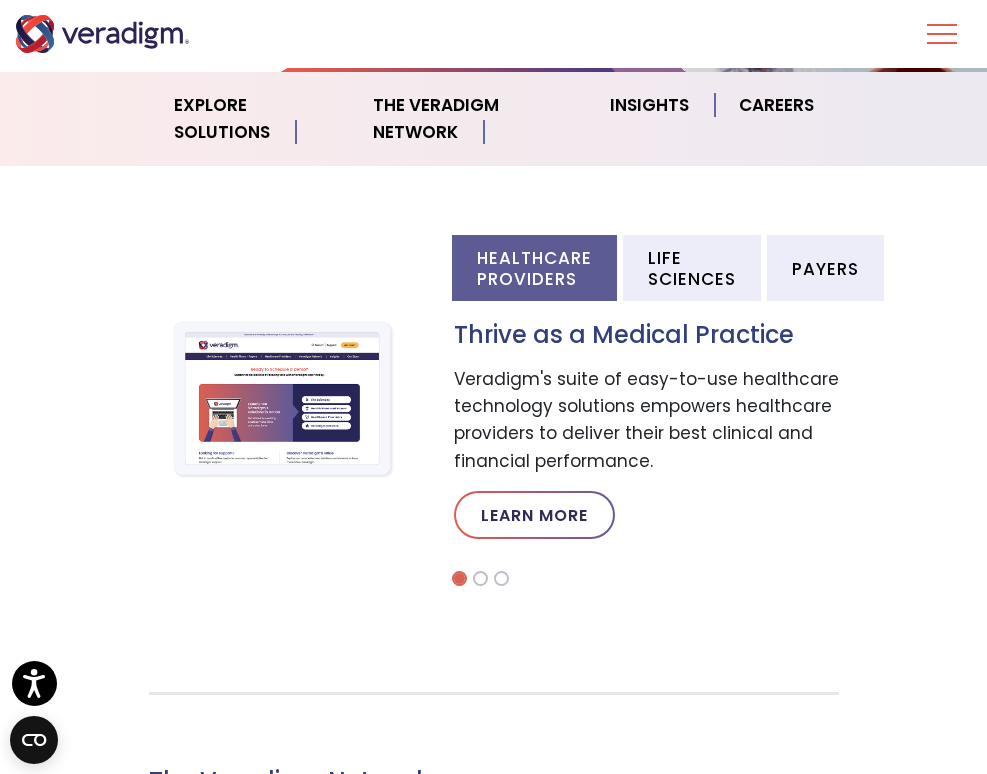 scroll, scrollTop: 533, scrollLeft: 0, axis: vertical 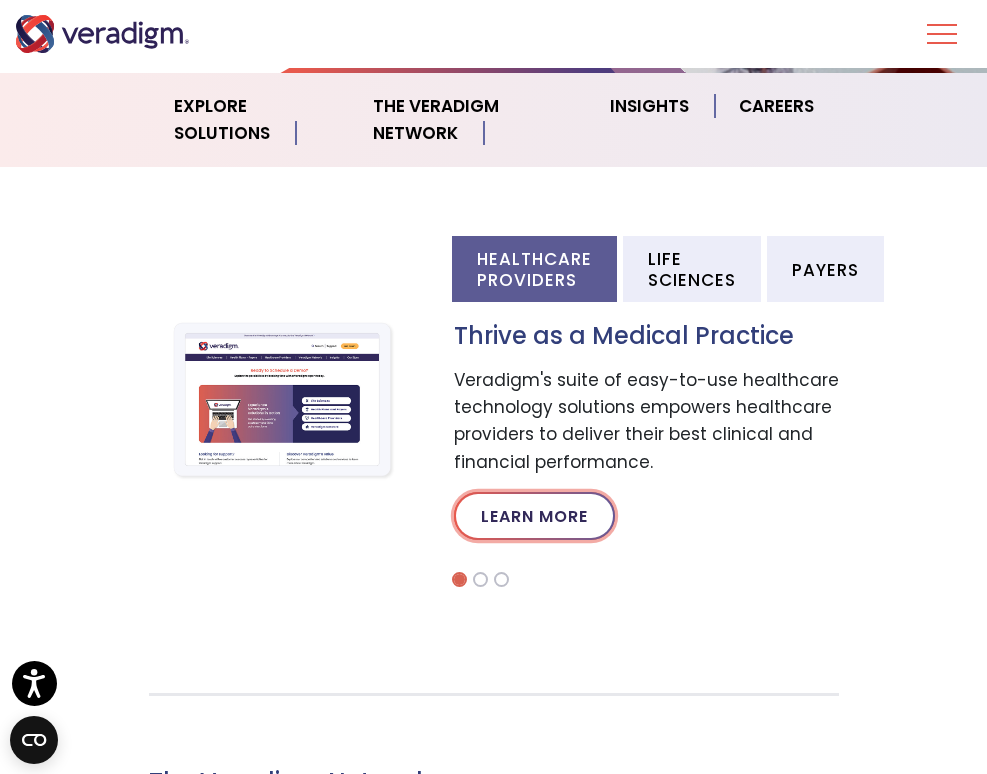 click on "Learn More" at bounding box center (534, 516) 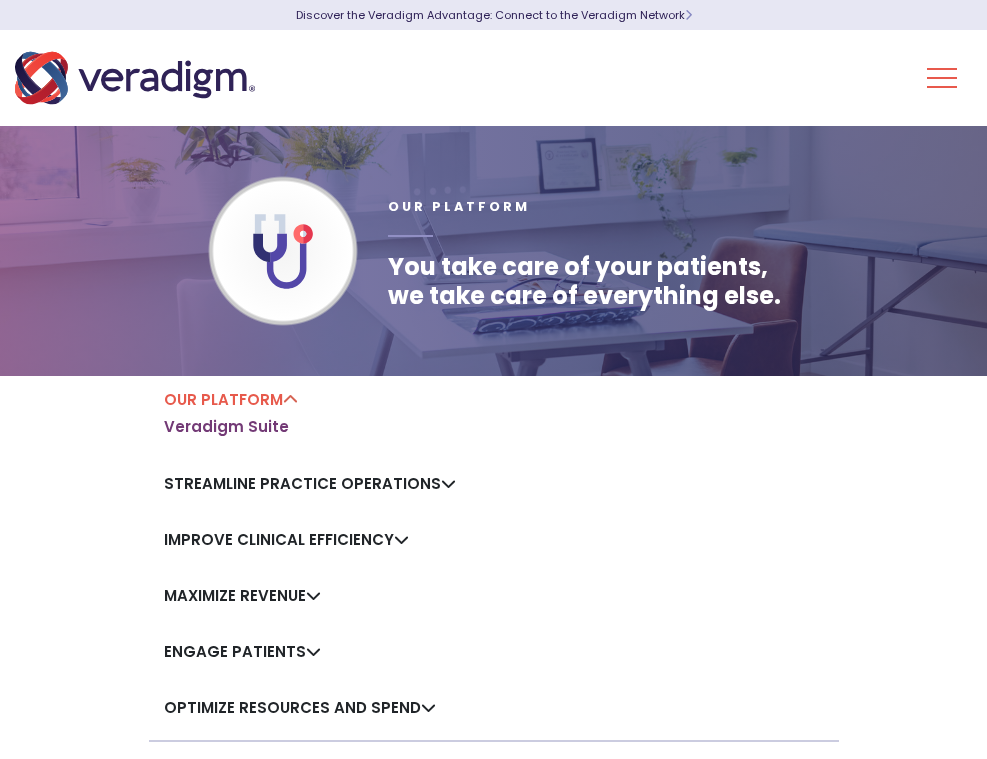 scroll, scrollTop: 0, scrollLeft: 0, axis: both 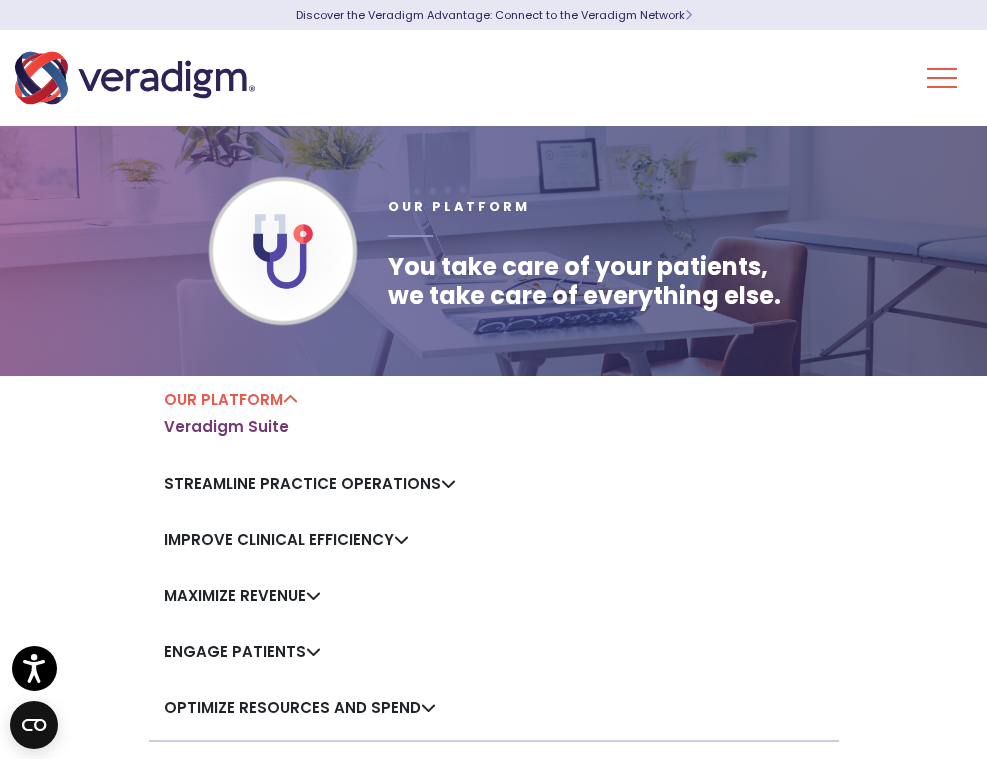 click on "AI Patient Scheduling" at bounding box center [0, 0] 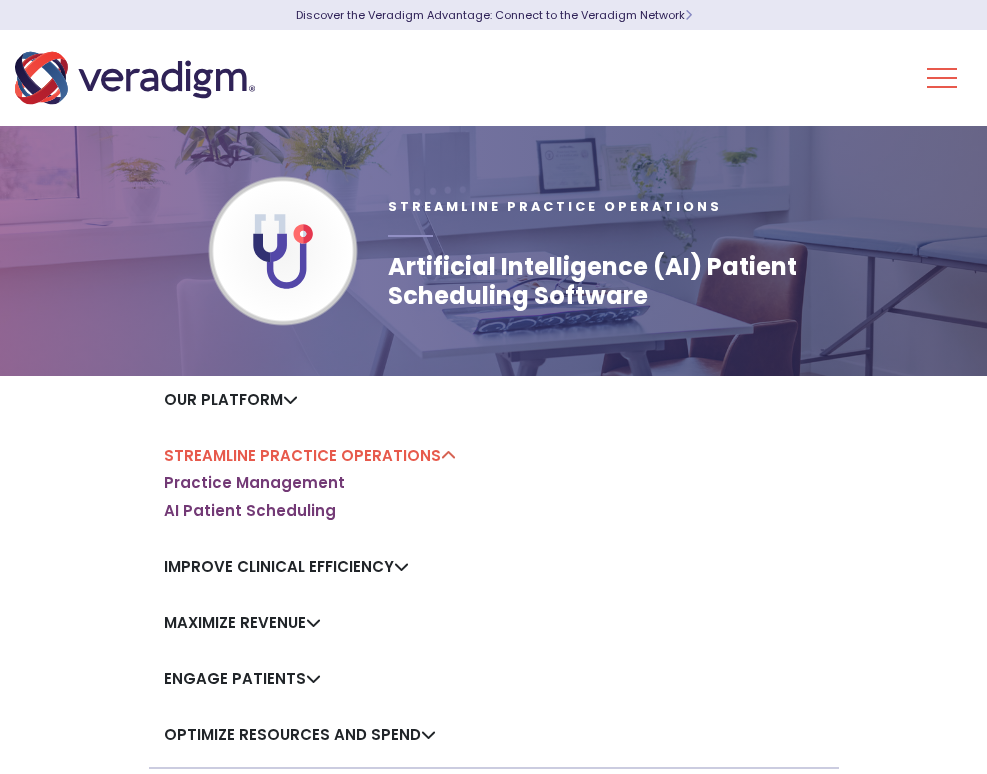 scroll, scrollTop: 0, scrollLeft: 0, axis: both 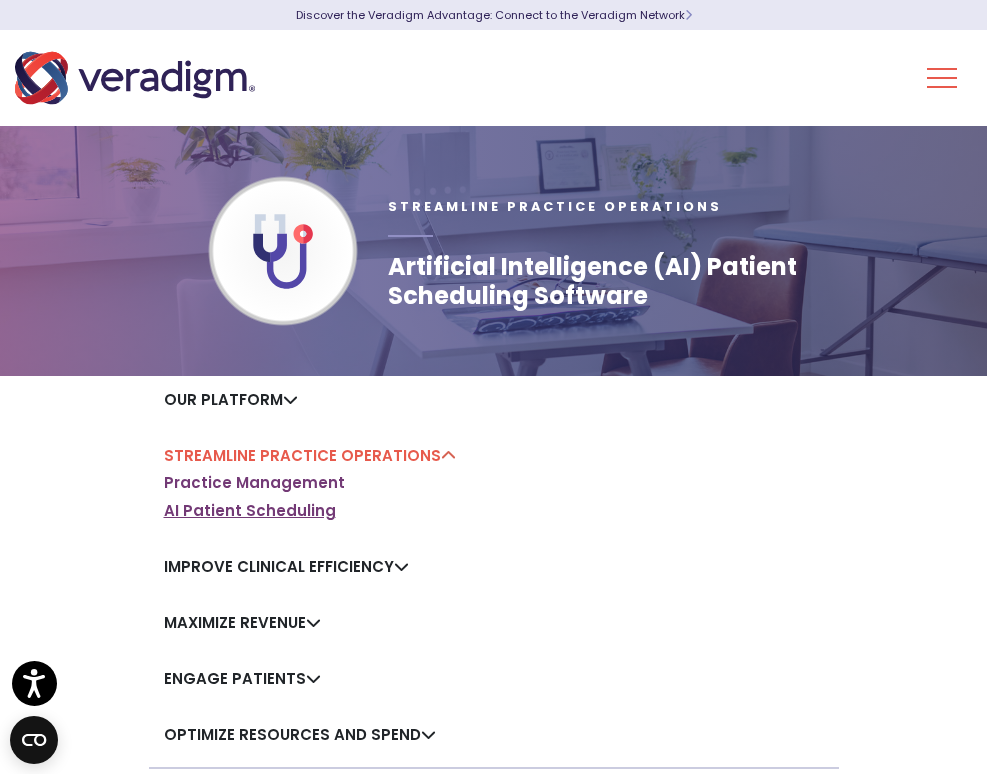 click on "AI Patient Scheduling" at bounding box center [250, 511] 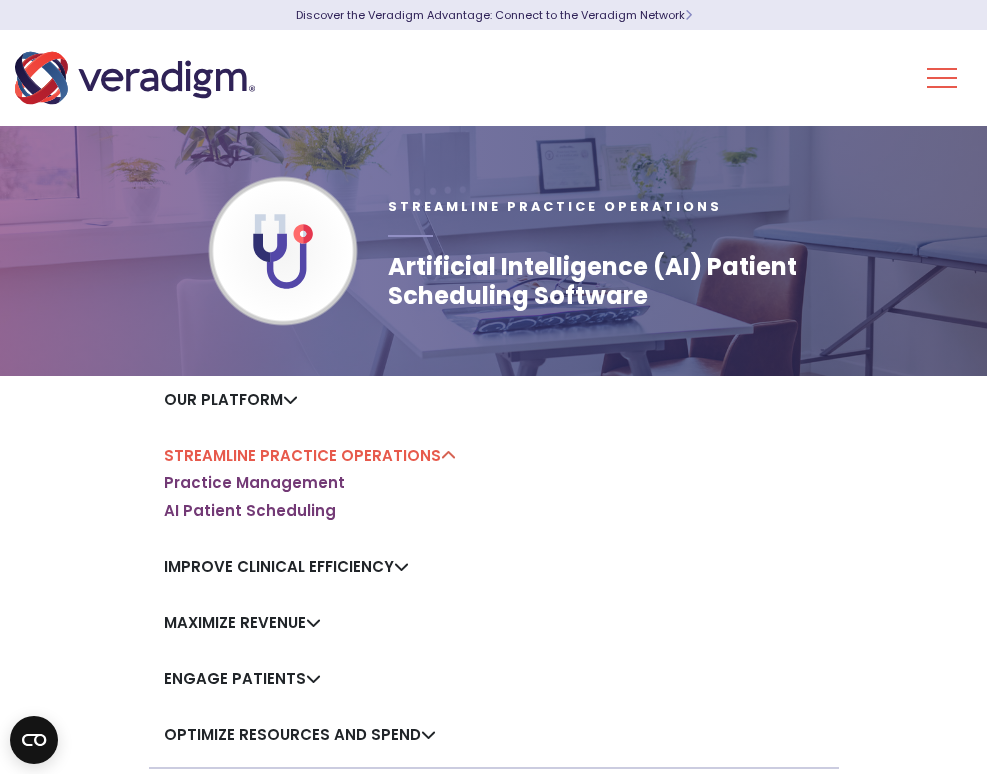 scroll, scrollTop: 0, scrollLeft: 0, axis: both 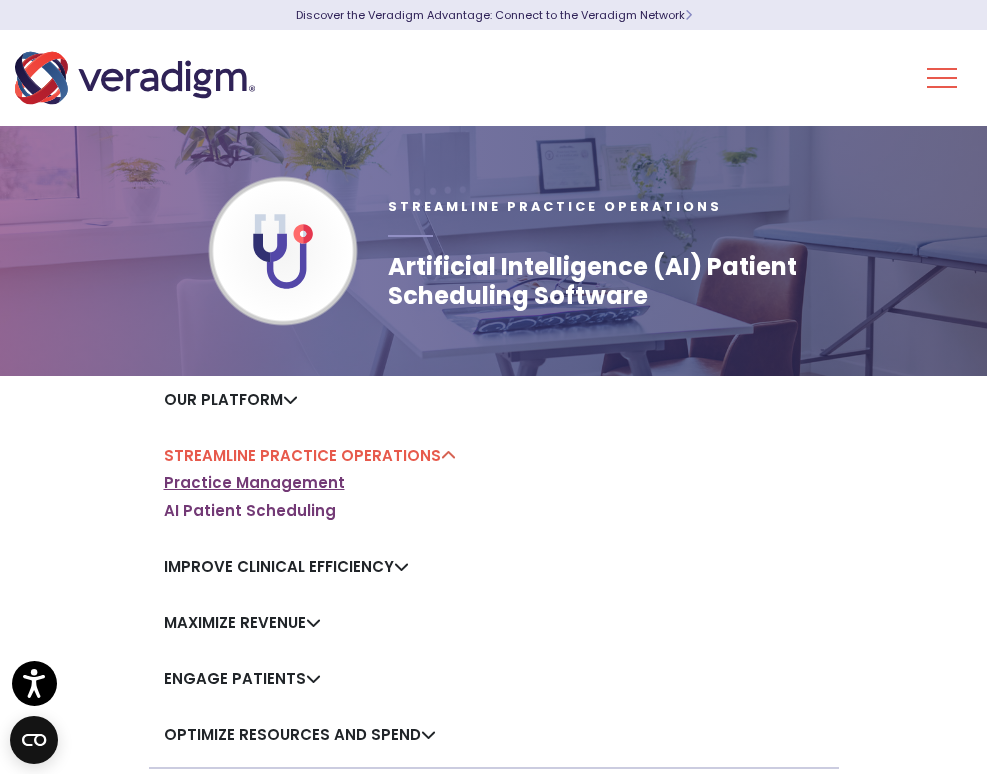 click on "Practice Management" at bounding box center (254, 483) 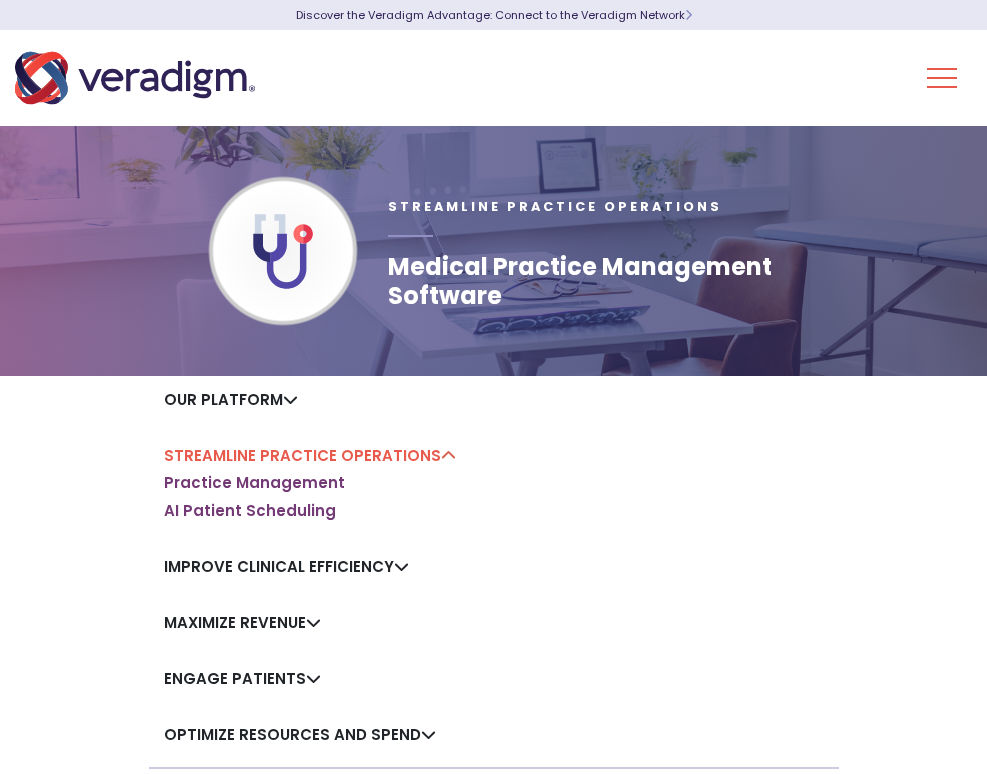 scroll, scrollTop: 0, scrollLeft: 0, axis: both 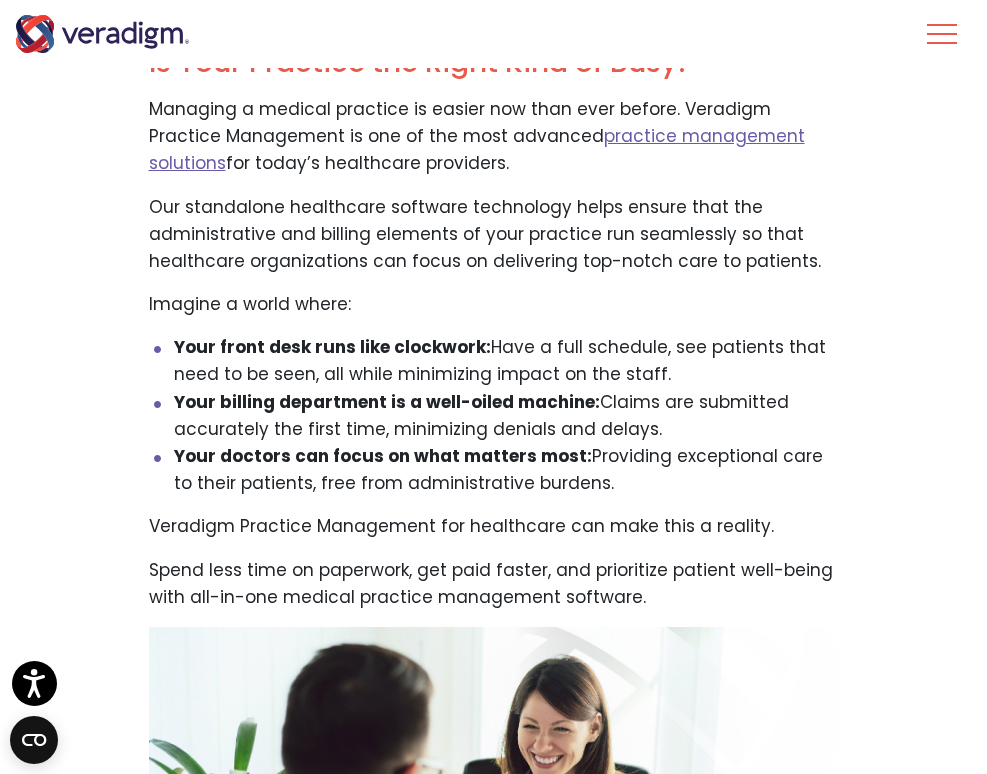 click on "Your doctors can focus on what matters most:  Providing exceptional care to their patients, free from administrative burdens." at bounding box center (506, 470) 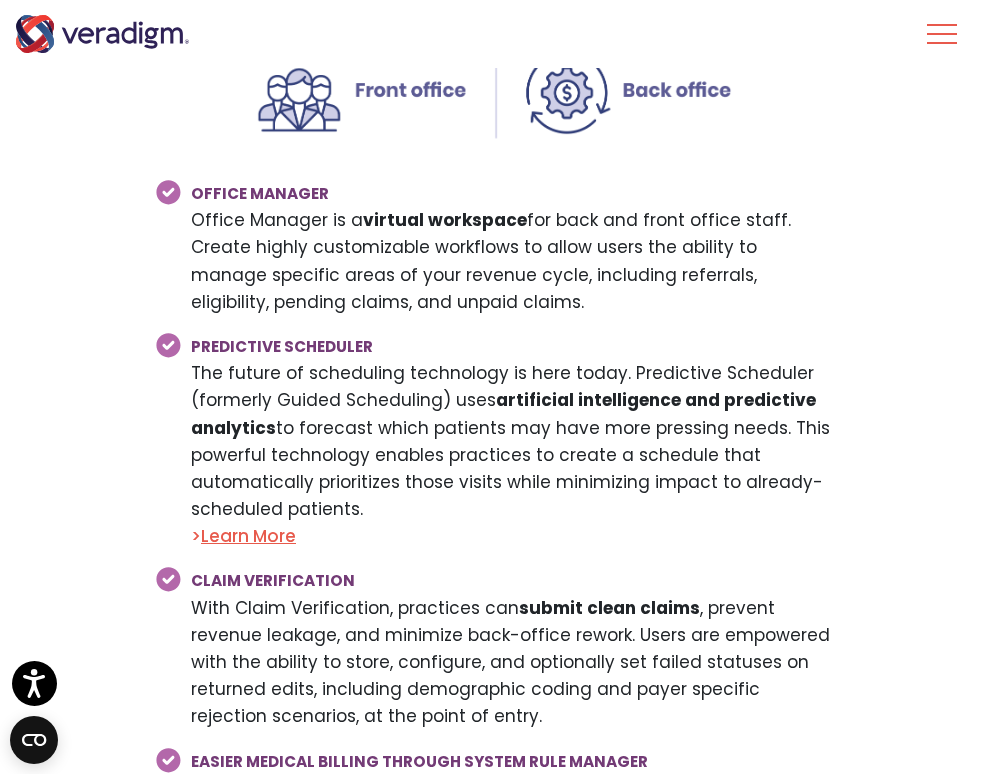 scroll, scrollTop: 3335, scrollLeft: 0, axis: vertical 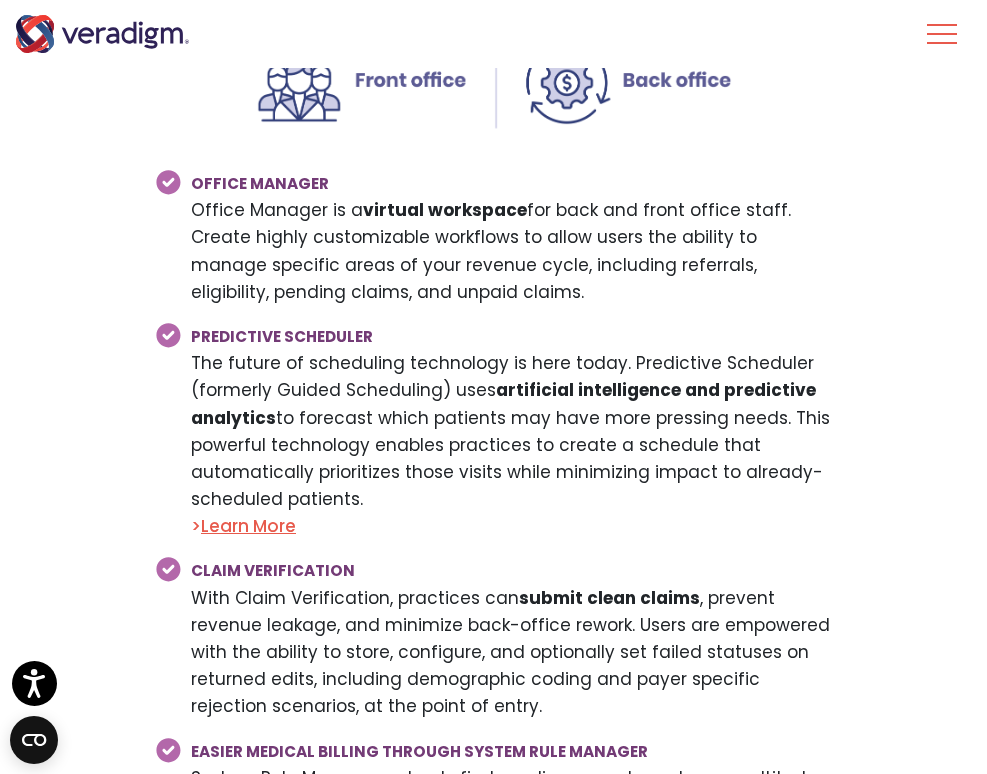 click on "Easier Medical Billing Through System Rule Manager   System Rule Manager not only finds coding errors based on a multitude of possible conditions, but it can also  correct them in real time . Staff can elect to have errors push to a work queue for further review. Easily configured on the fly, the Rules Engine reduces days in AR and time spent working denials that could have been prevented – all which improves the bottom line." at bounding box center [506, 832] 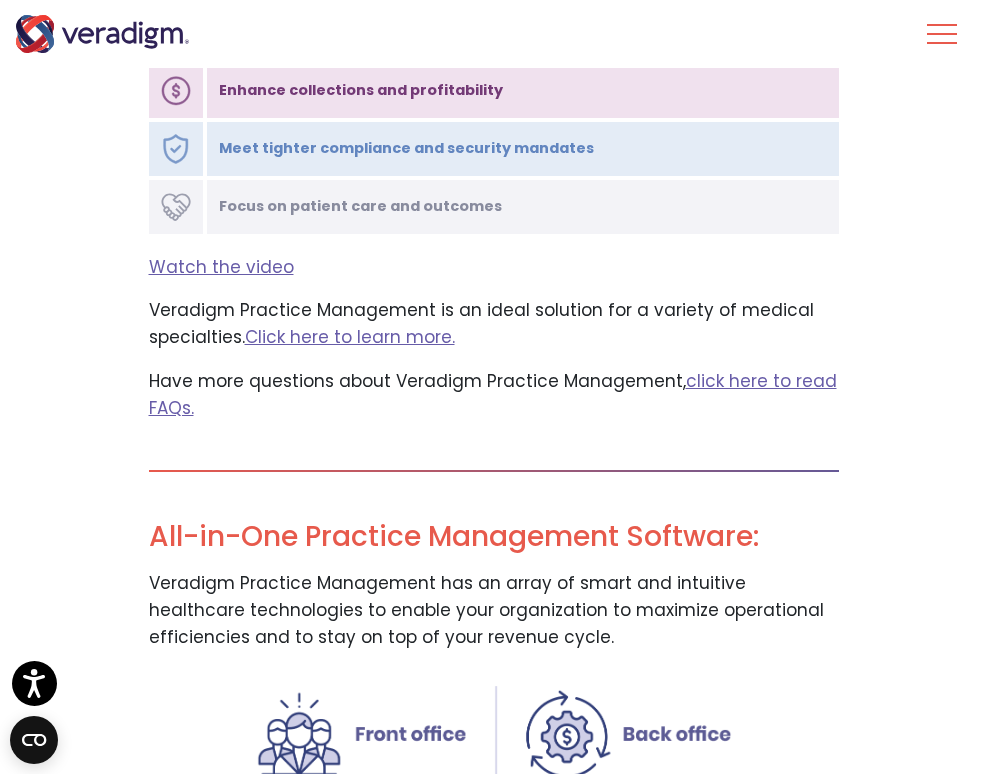 scroll, scrollTop: 2677, scrollLeft: 0, axis: vertical 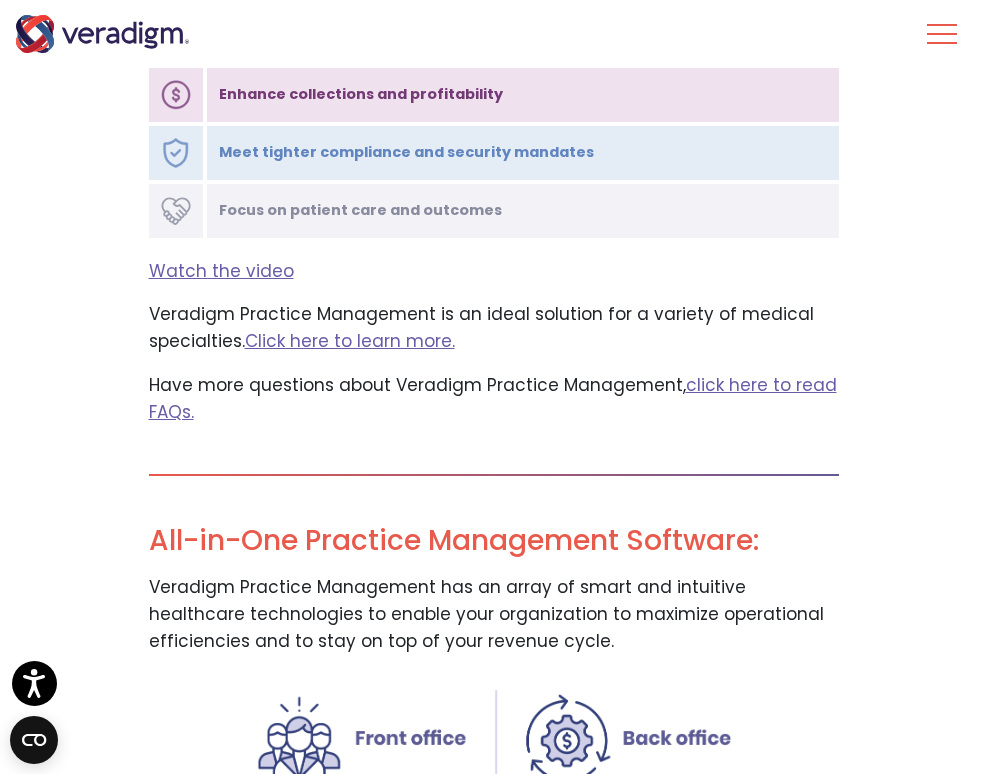 click at bounding box center (494, 737) 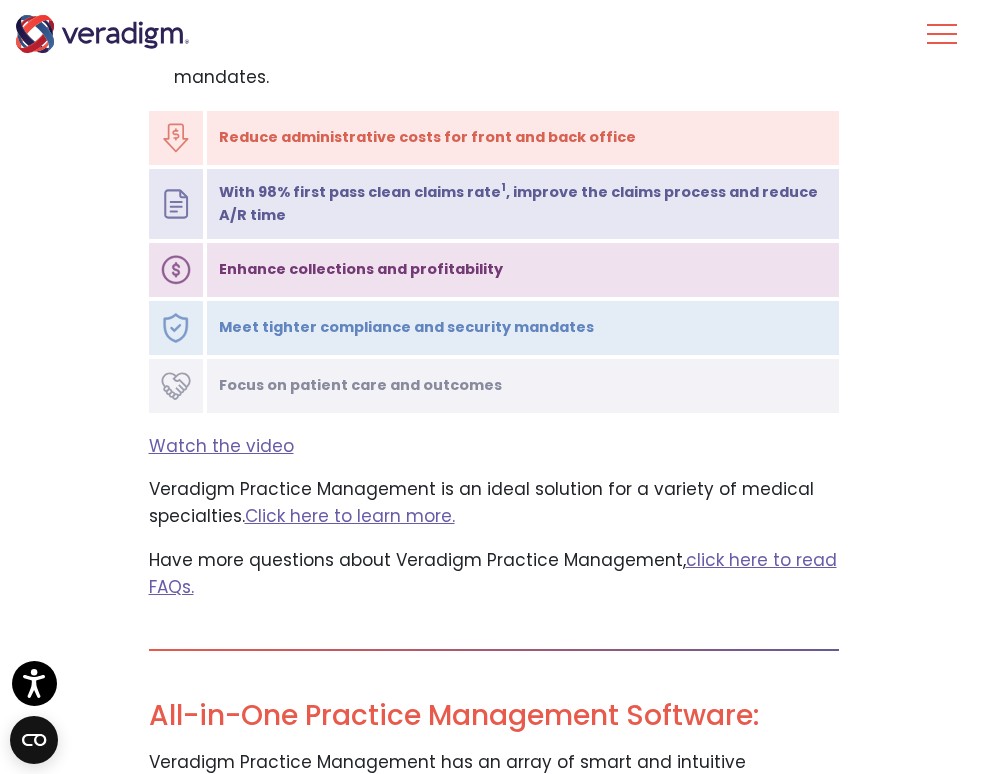 scroll, scrollTop: 2501, scrollLeft: 0, axis: vertical 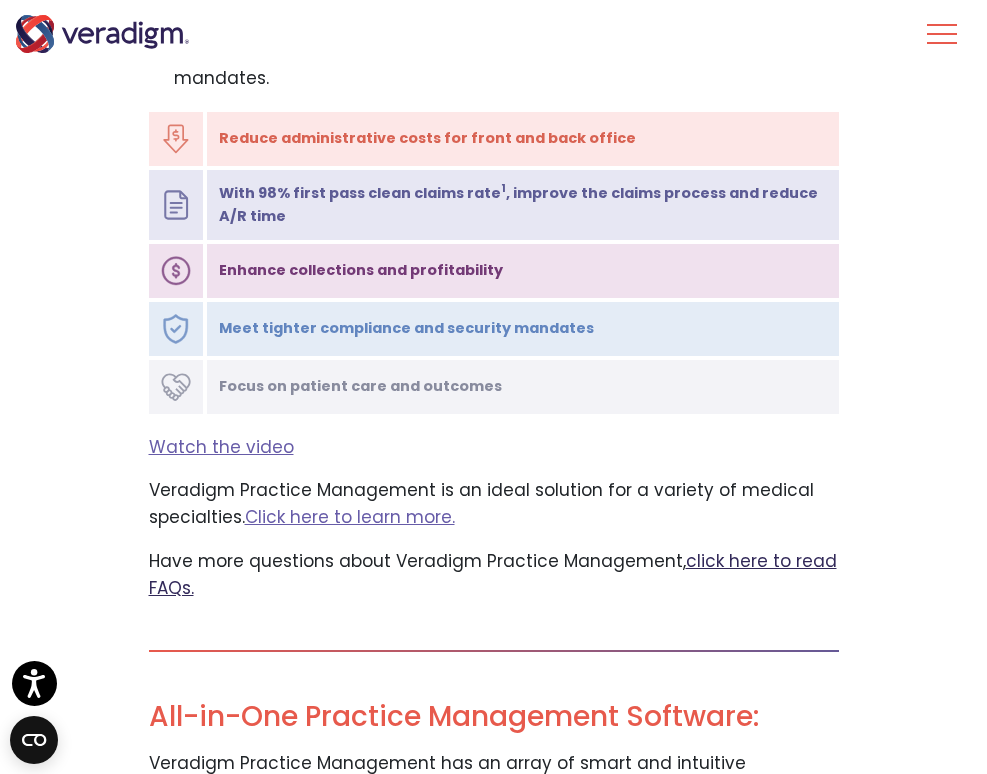 click on "click here to read FAQs." at bounding box center [493, 574] 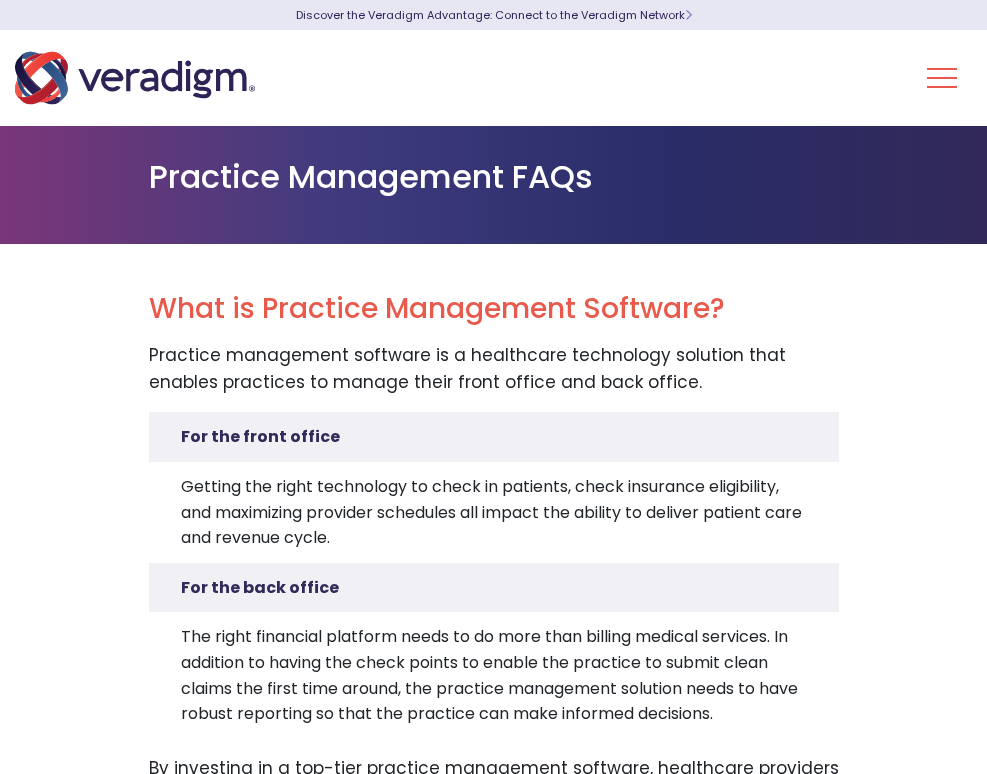 scroll, scrollTop: 0, scrollLeft: 0, axis: both 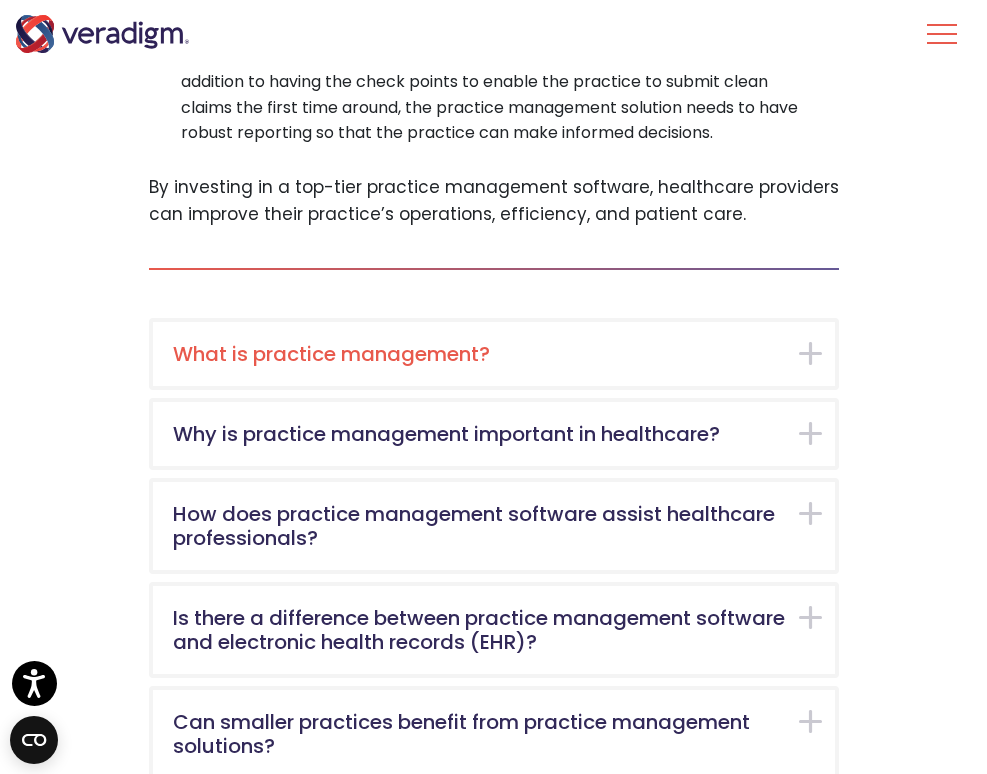 click on "What is practice management?" at bounding box center [494, 354] 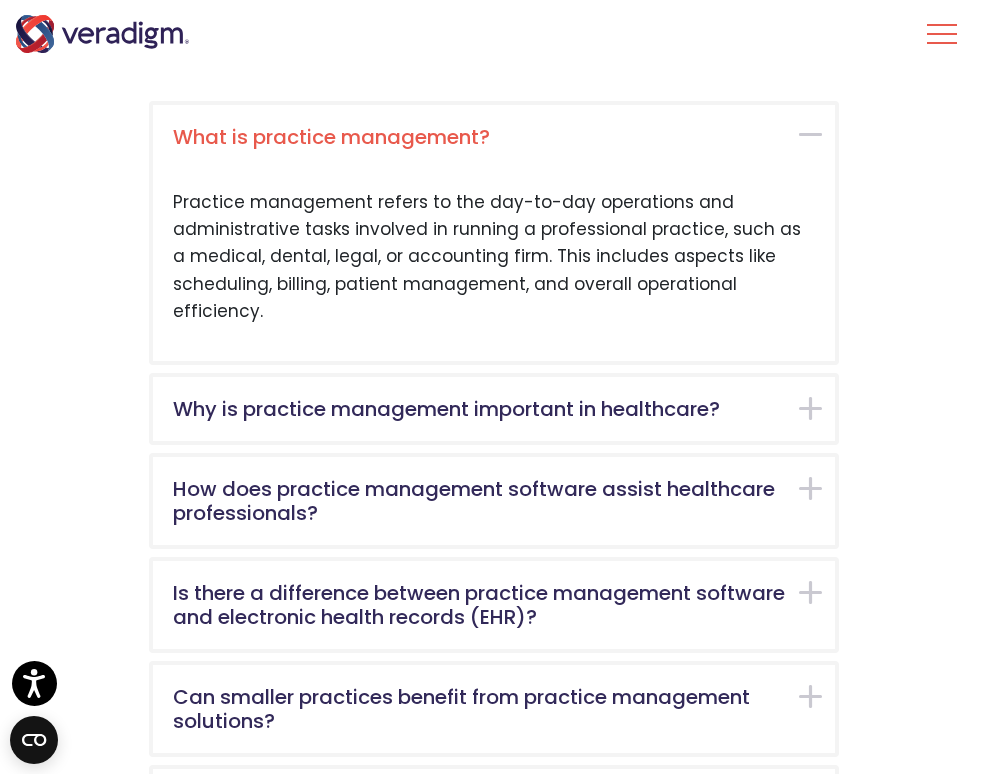 scroll, scrollTop: 804, scrollLeft: 0, axis: vertical 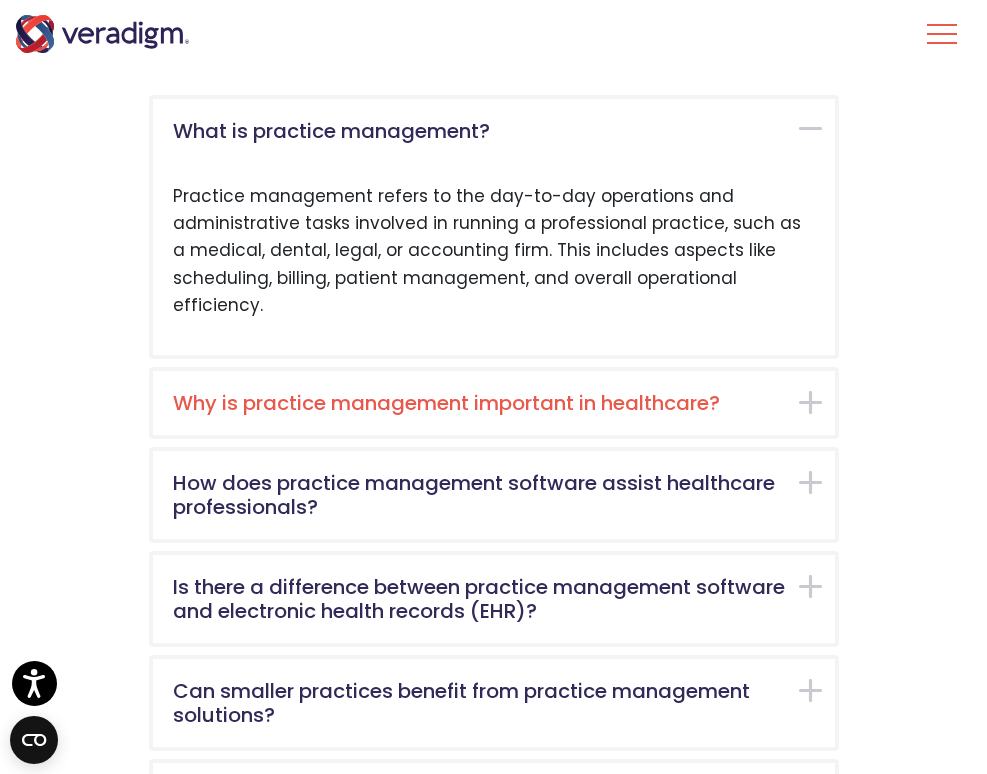 click on "Why is practice management important in healthcare?" at bounding box center (494, 403) 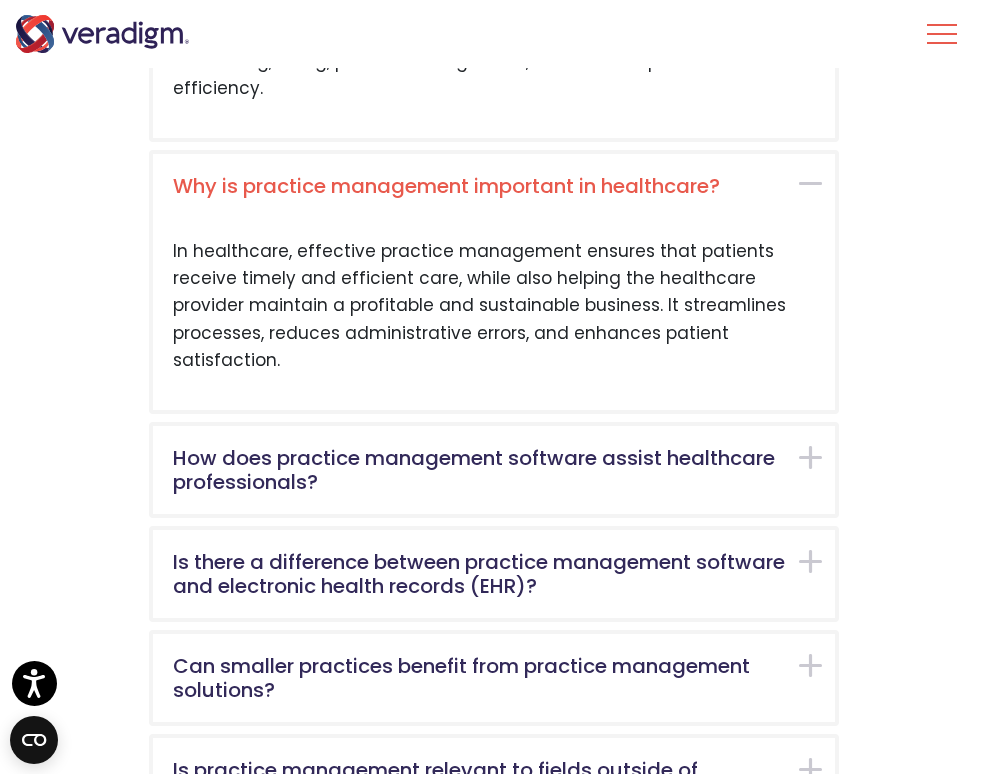 scroll, scrollTop: 1022, scrollLeft: 0, axis: vertical 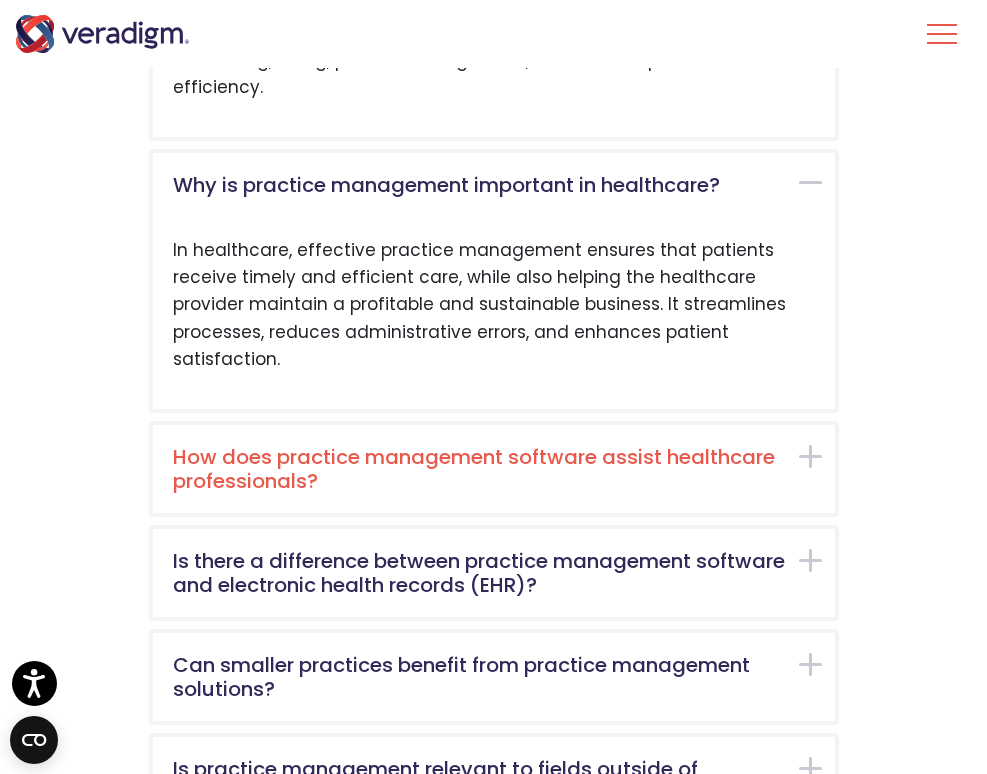click on "How does practice management software assist healthcare professionals?" at bounding box center [494, 469] 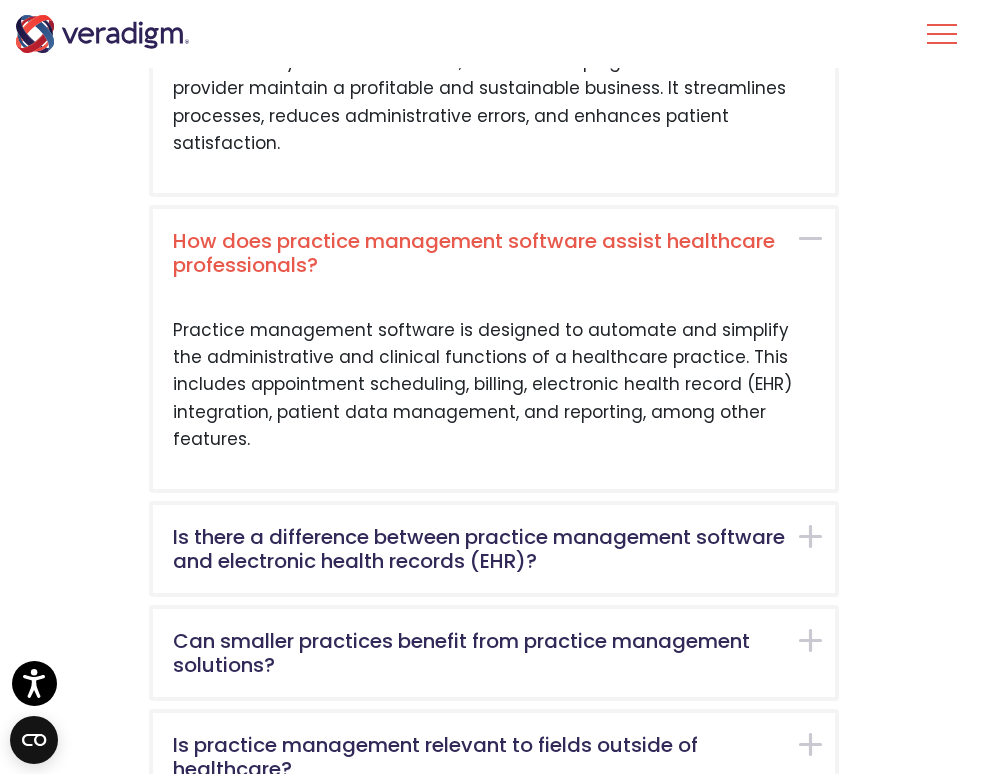 scroll, scrollTop: 1239, scrollLeft: 0, axis: vertical 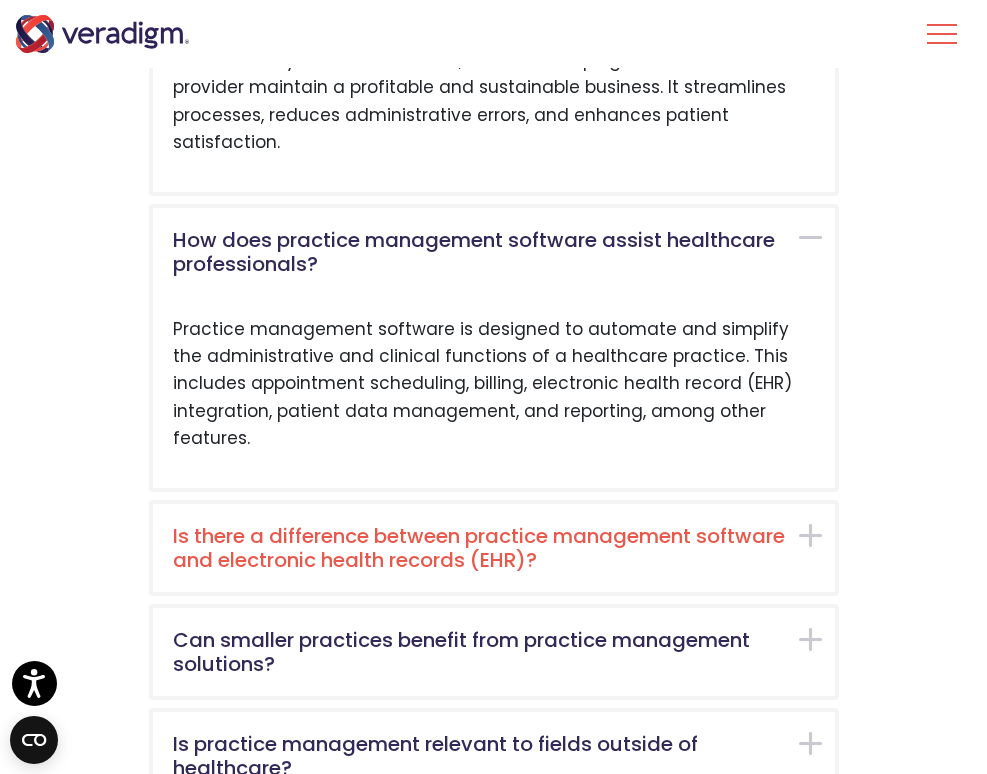 click on "Is there a difference between practice management software and electronic health records (EHR)?" at bounding box center [494, 548] 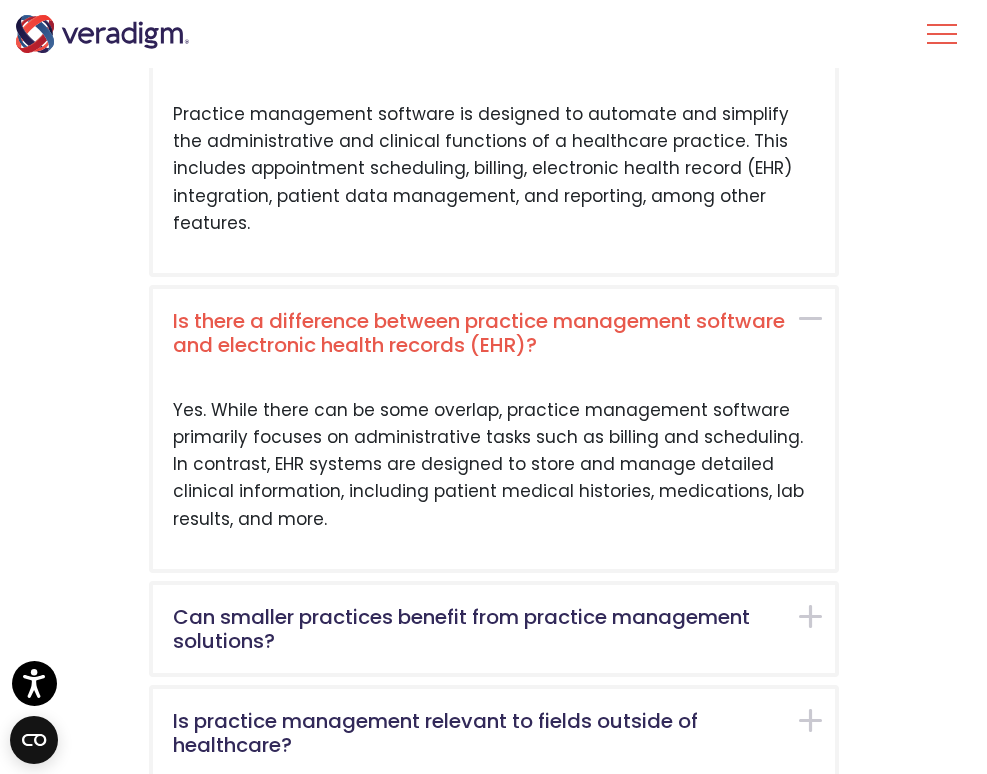 scroll, scrollTop: 1457, scrollLeft: 0, axis: vertical 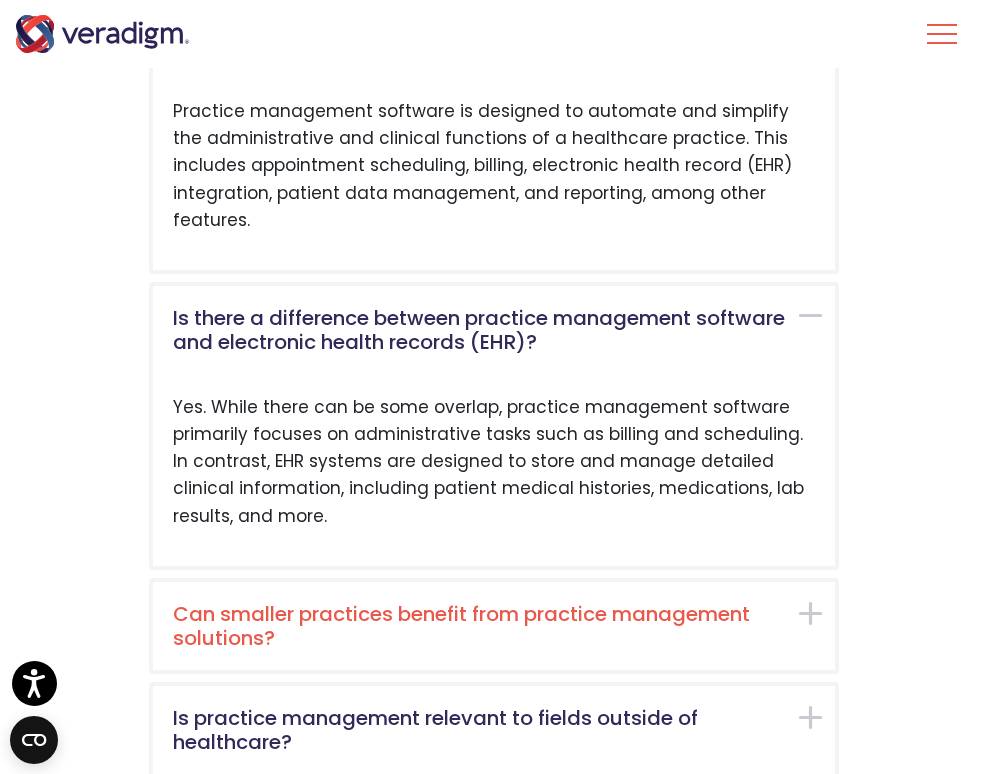 click on "Can smaller practices benefit from practice management solutions?" at bounding box center (494, 626) 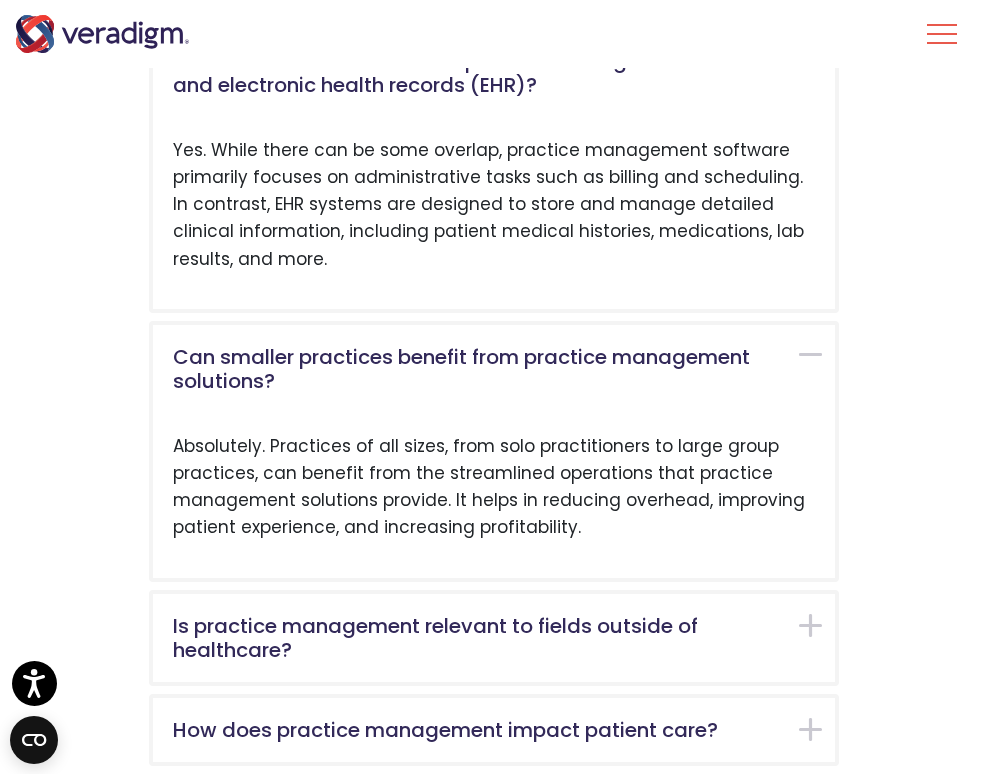 scroll, scrollTop: 1726, scrollLeft: 0, axis: vertical 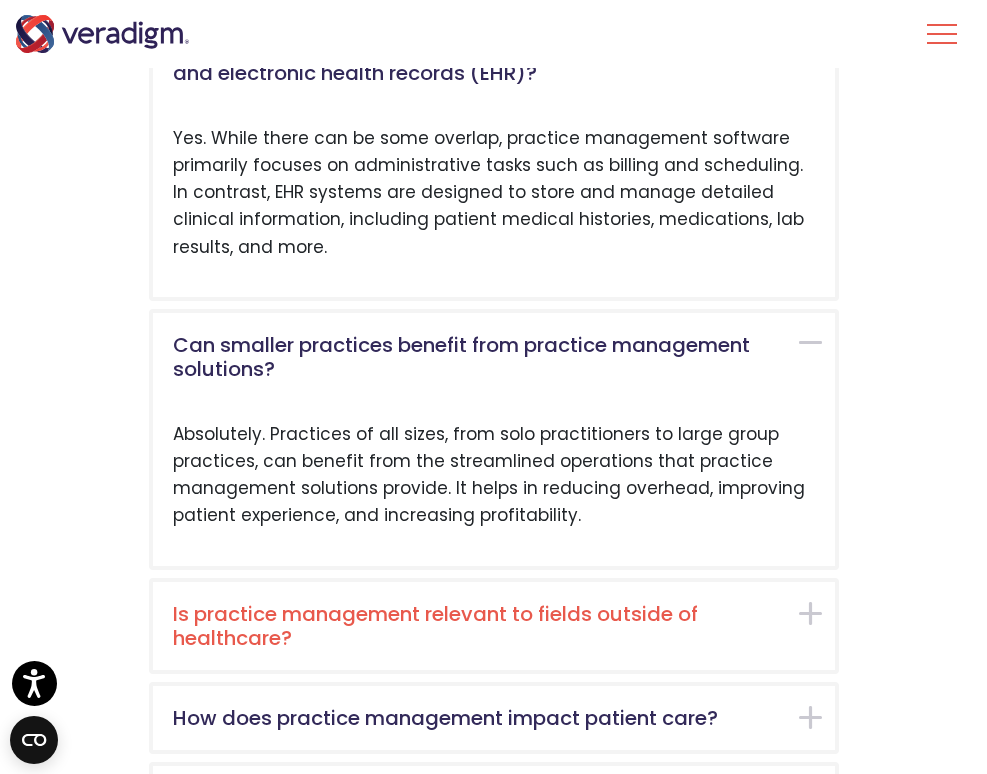 click on "Is practice management relevant to fields outside of healthcare?" at bounding box center [494, 626] 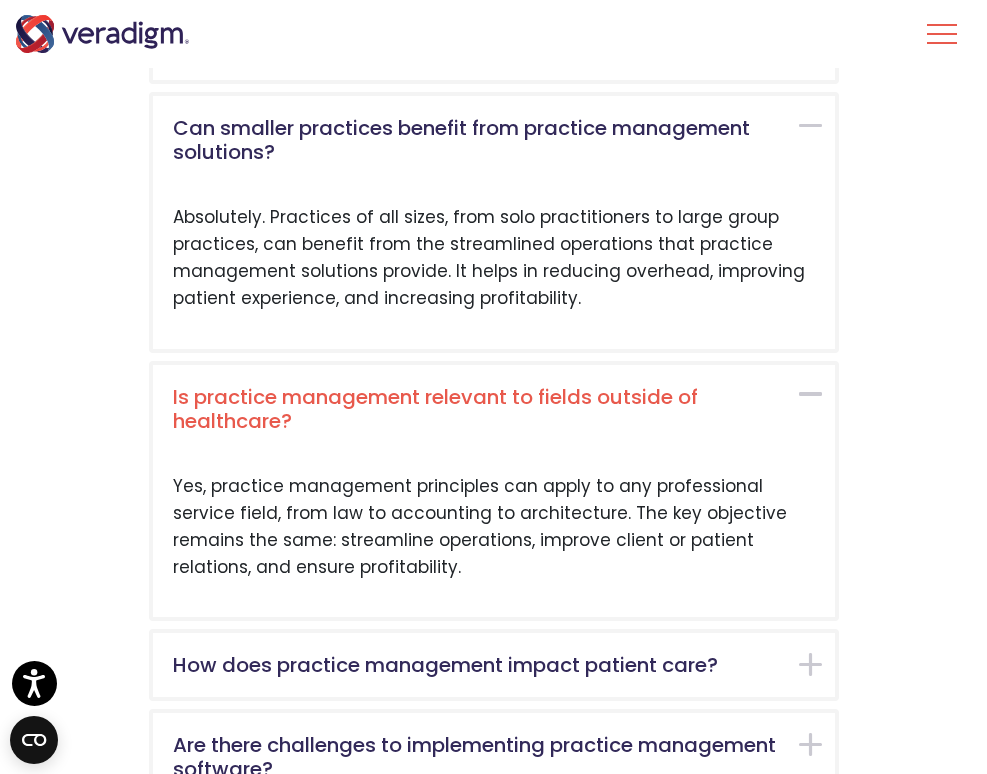 scroll, scrollTop: 1943, scrollLeft: 0, axis: vertical 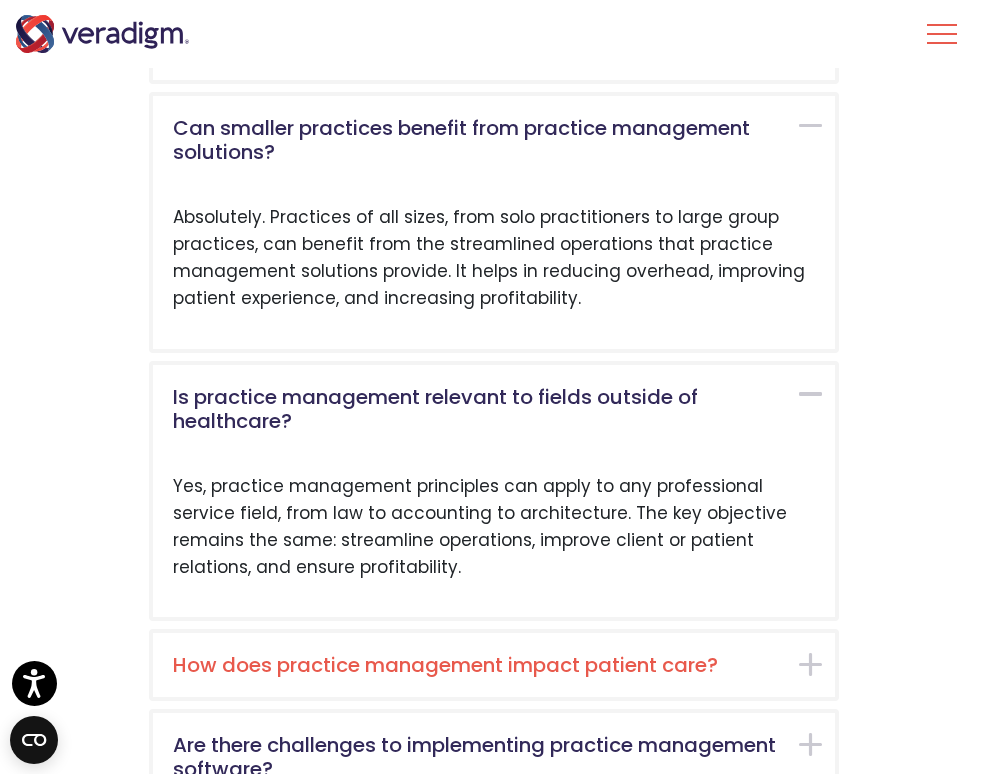 click on "How does practice management impact patient care?" at bounding box center [494, 665] 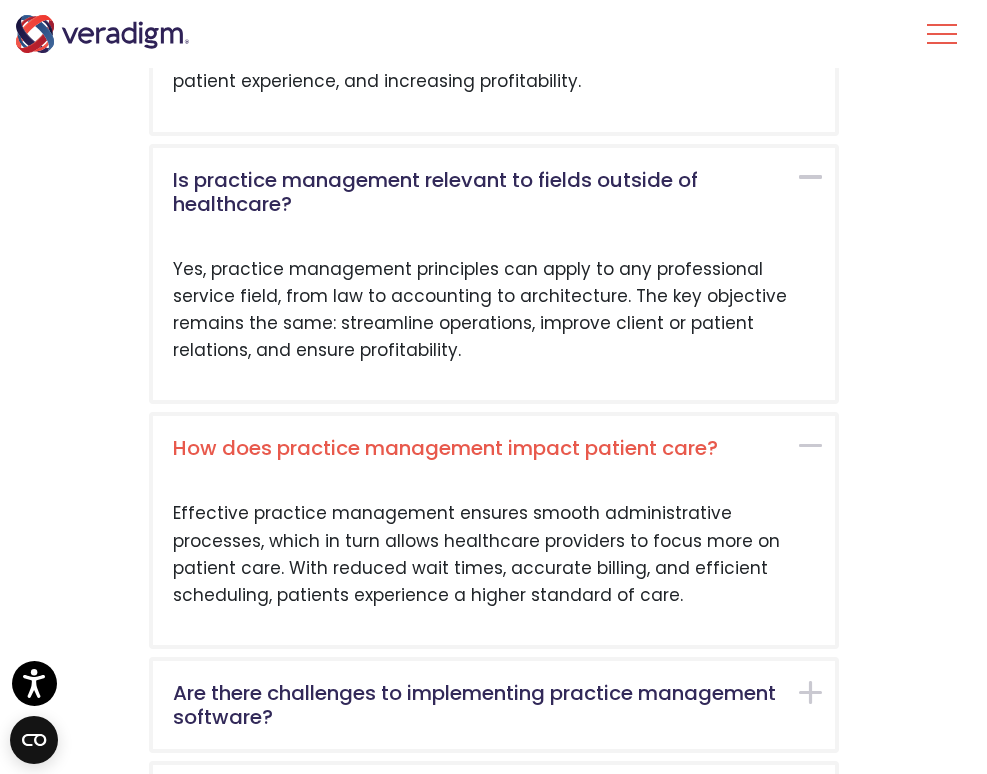 scroll, scrollTop: 2161, scrollLeft: 0, axis: vertical 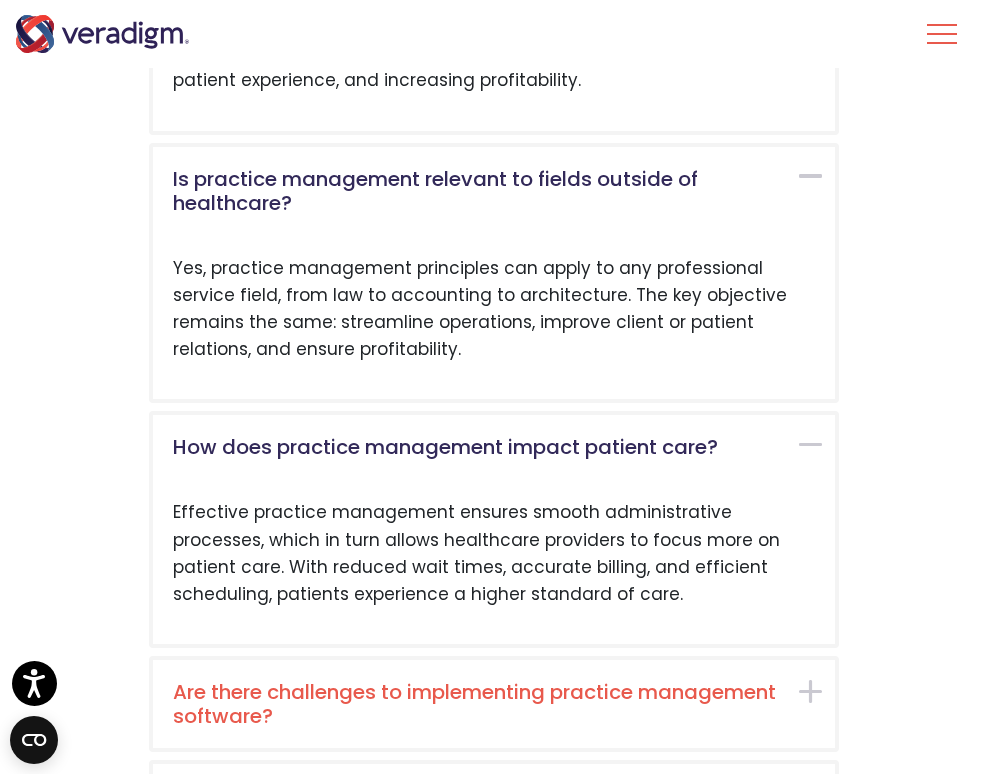click on "Are there challenges to implementing practice management software?" at bounding box center (494, 704) 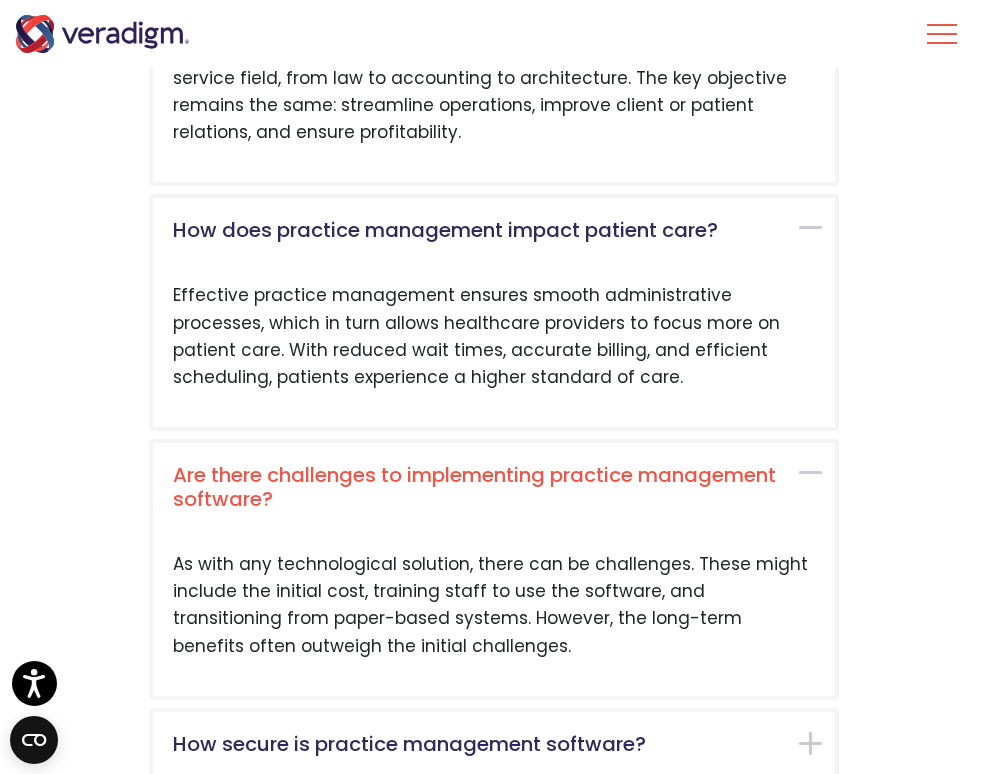 scroll, scrollTop: 2378, scrollLeft: 0, axis: vertical 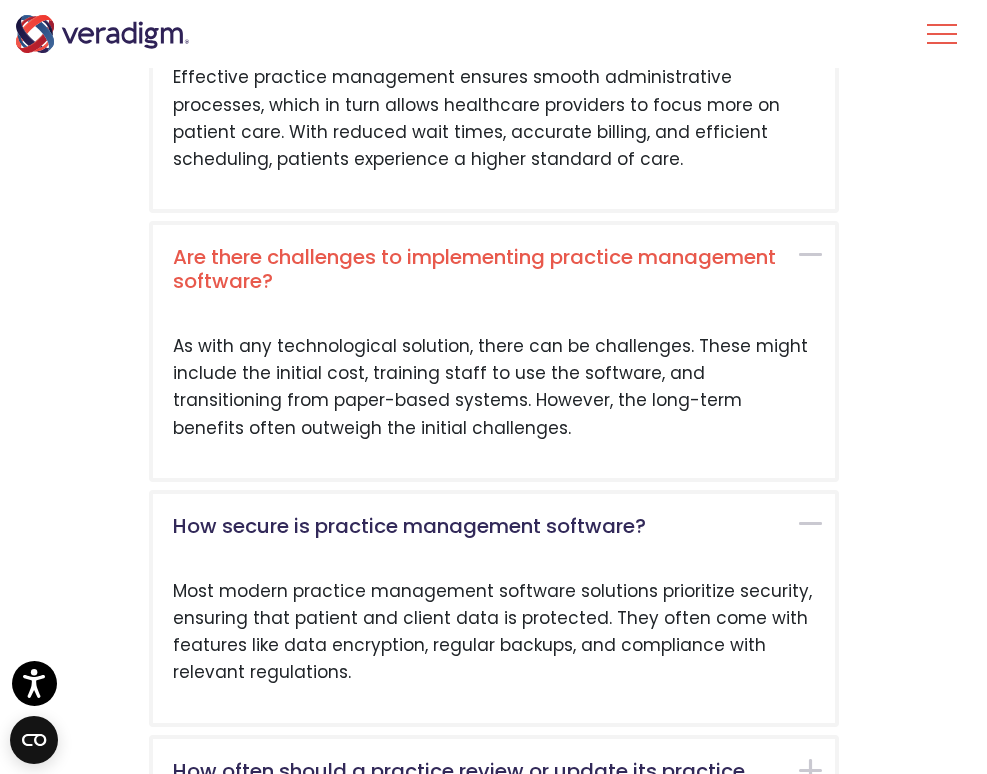 click on "How often should a practice review or update its practice management strategies?" at bounding box center (494, 783) 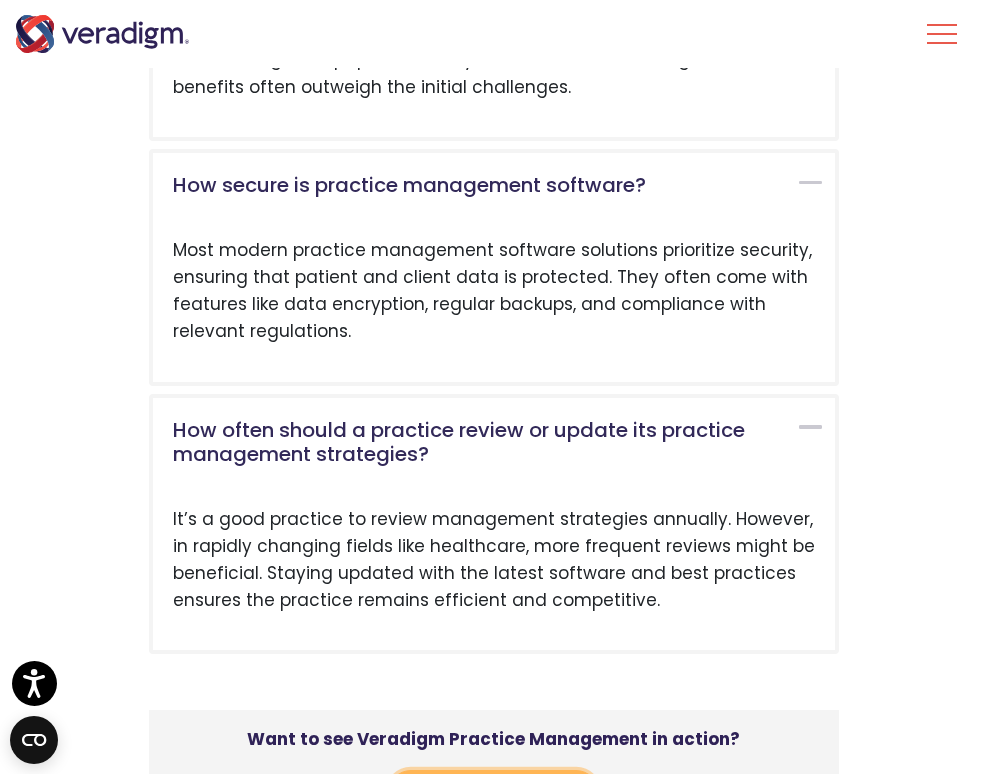 scroll, scrollTop: 2938, scrollLeft: 0, axis: vertical 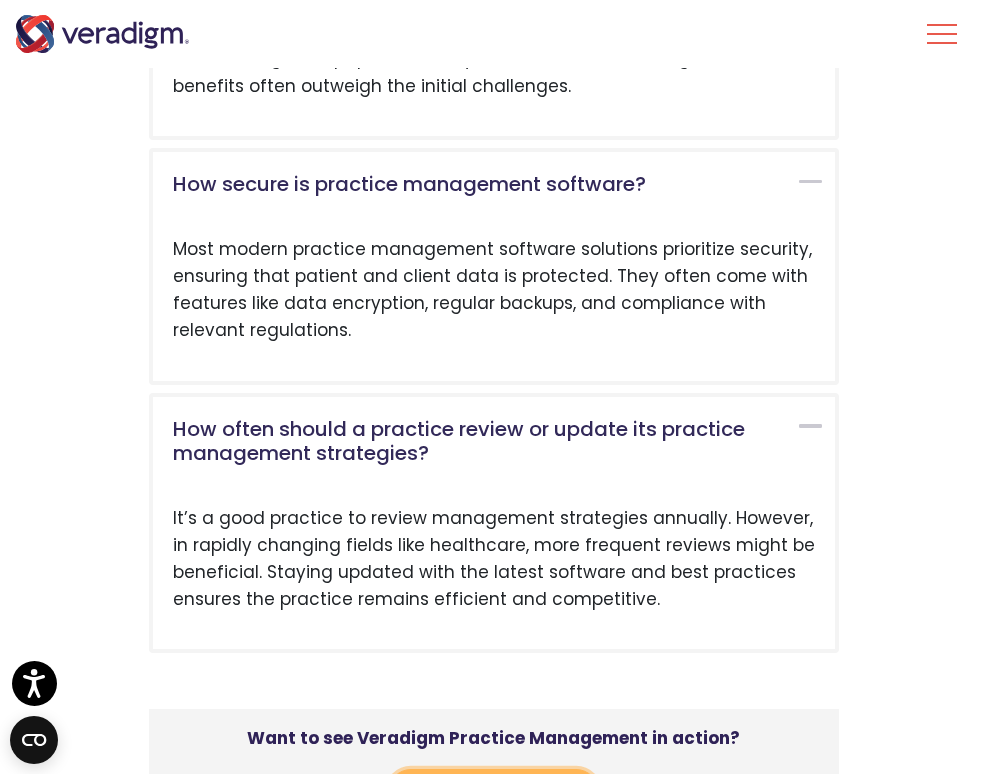 click on "Schedule a Demo" at bounding box center [493, 792] 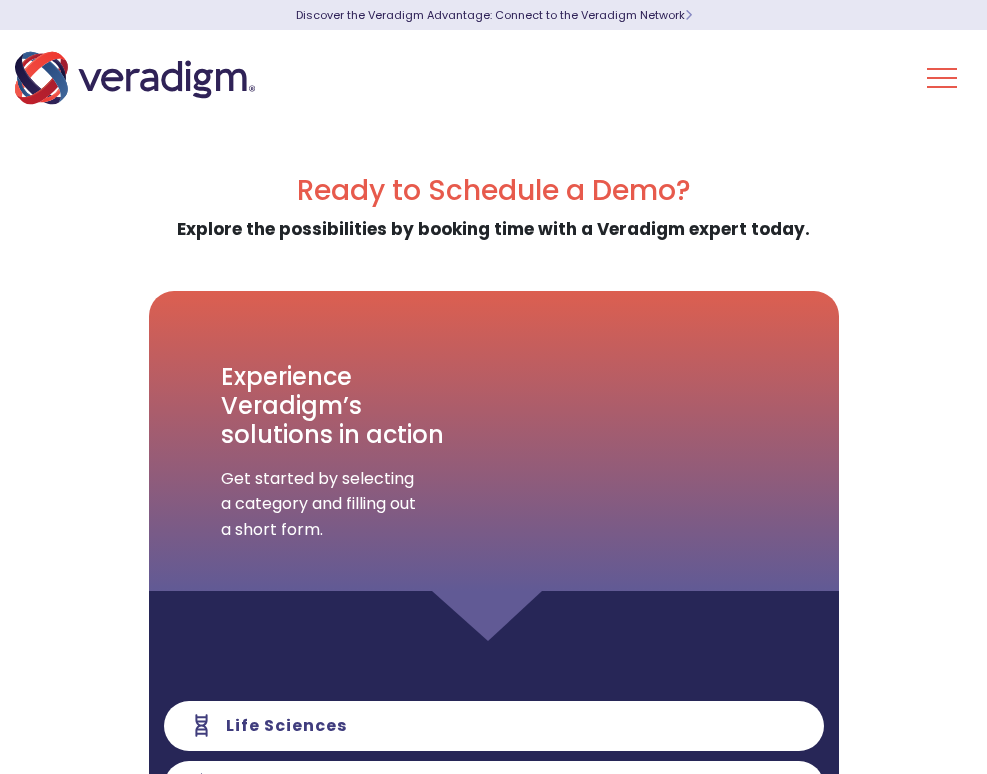 scroll, scrollTop: 0, scrollLeft: 0, axis: both 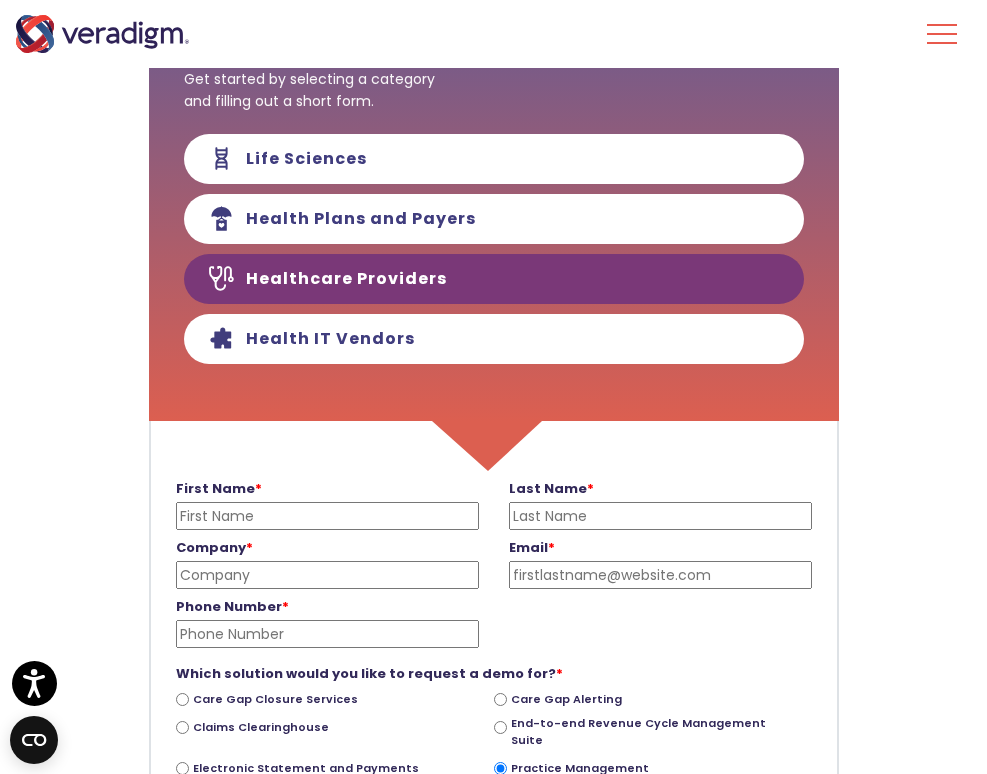 click on "Patient Engagement" at bounding box center [182, 795] 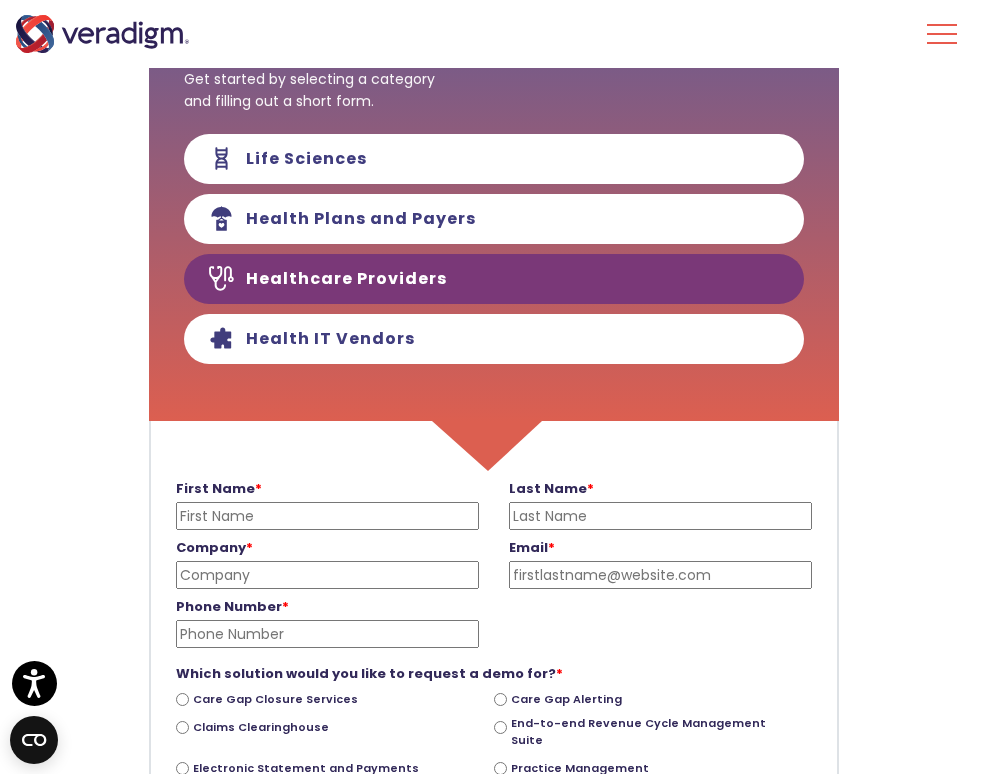click on "Practice Management" at bounding box center [500, 768] 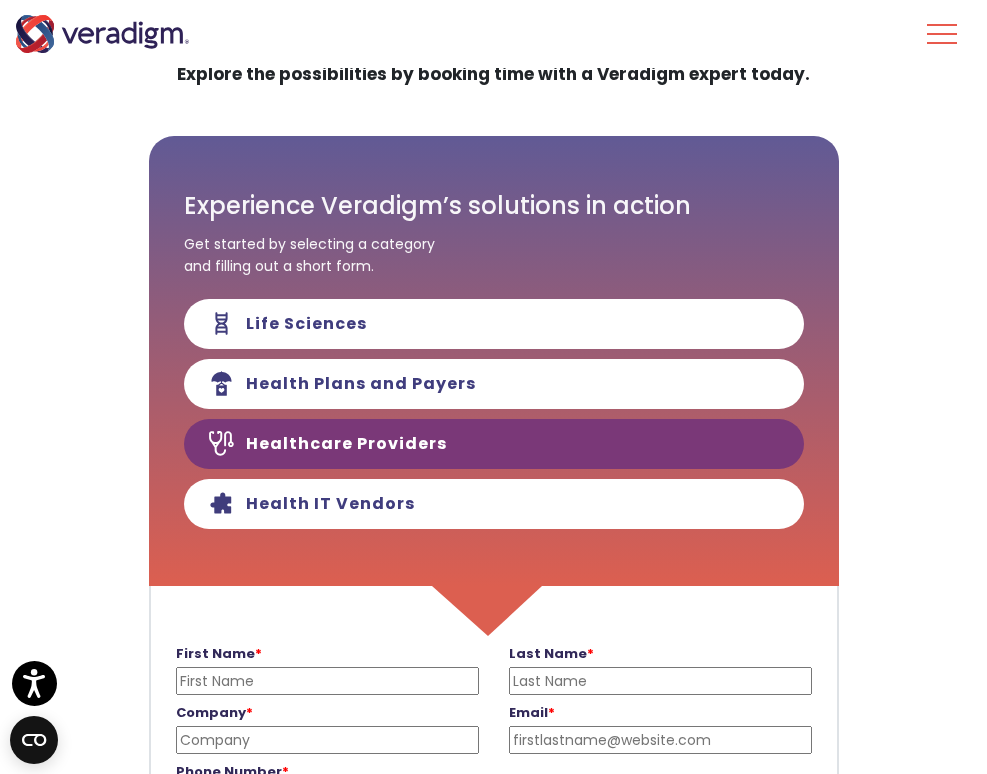scroll, scrollTop: 154, scrollLeft: 0, axis: vertical 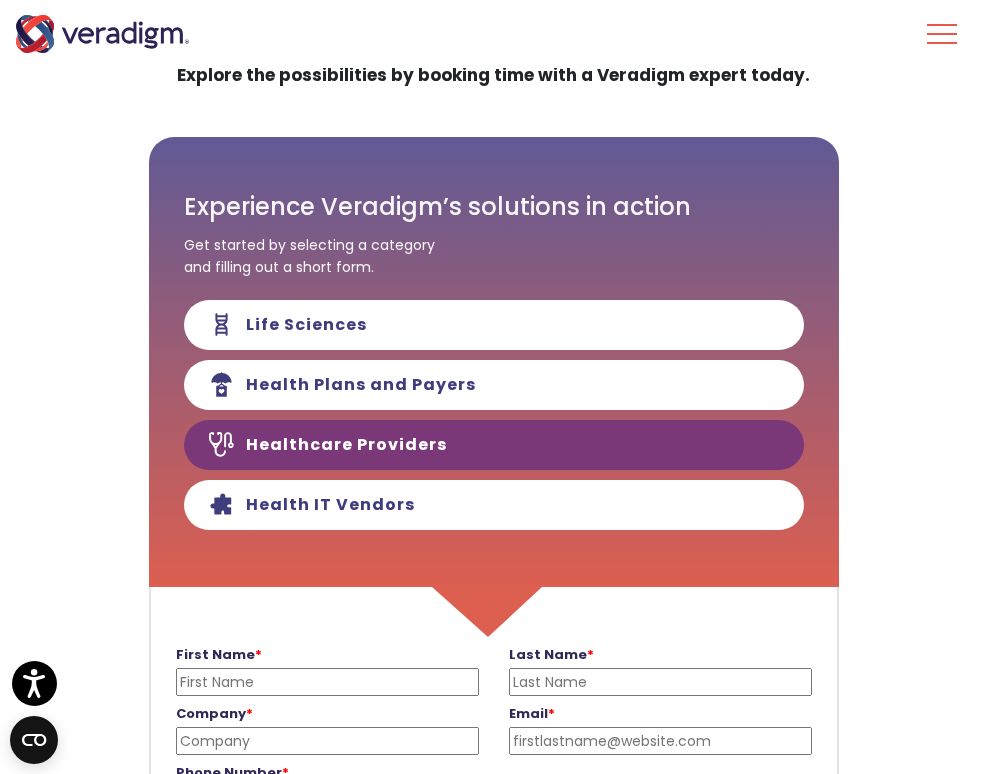 click on "EHR Software" at bounding box center (0, 0) 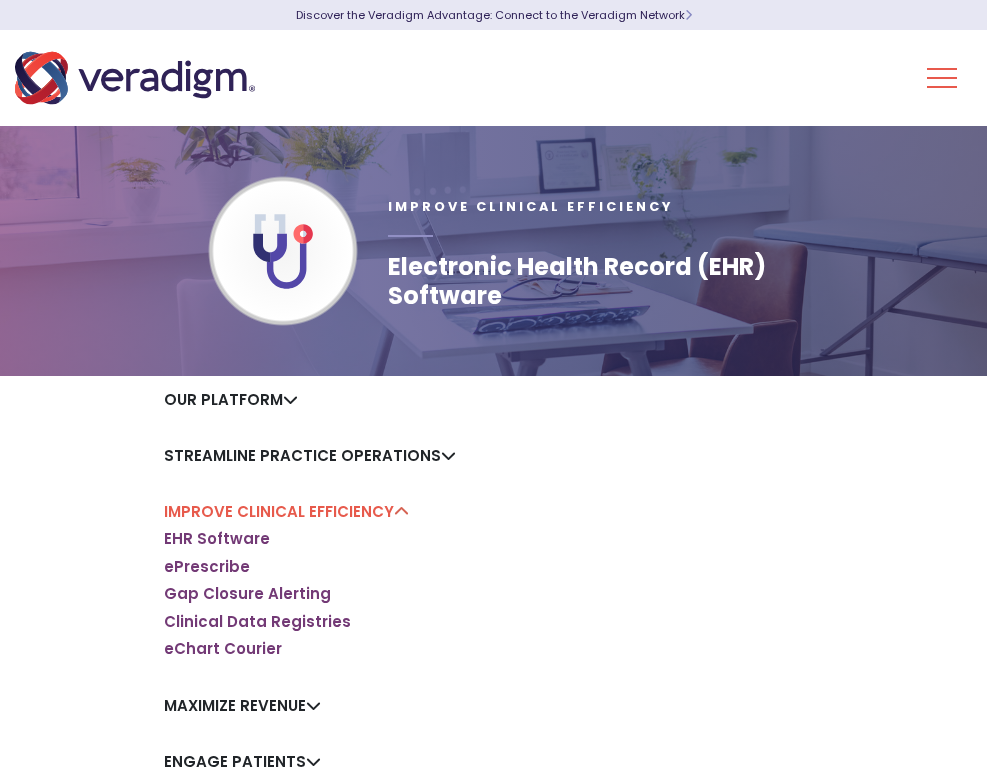 scroll, scrollTop: 0, scrollLeft: 0, axis: both 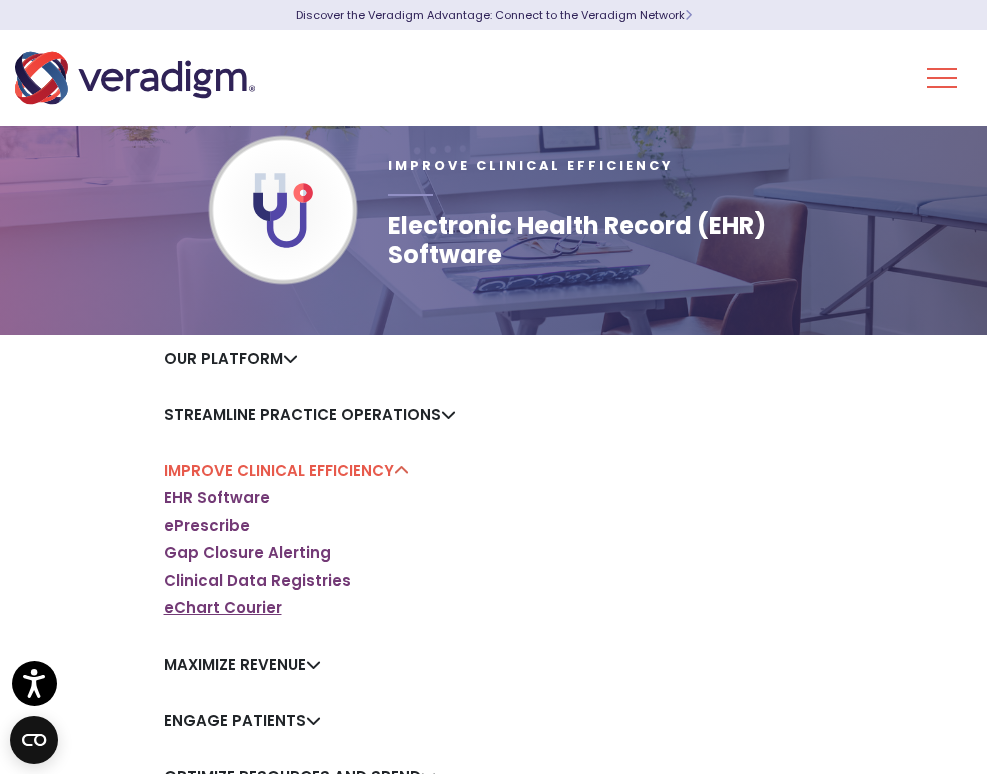 click on "eChart Courier" at bounding box center (223, 608) 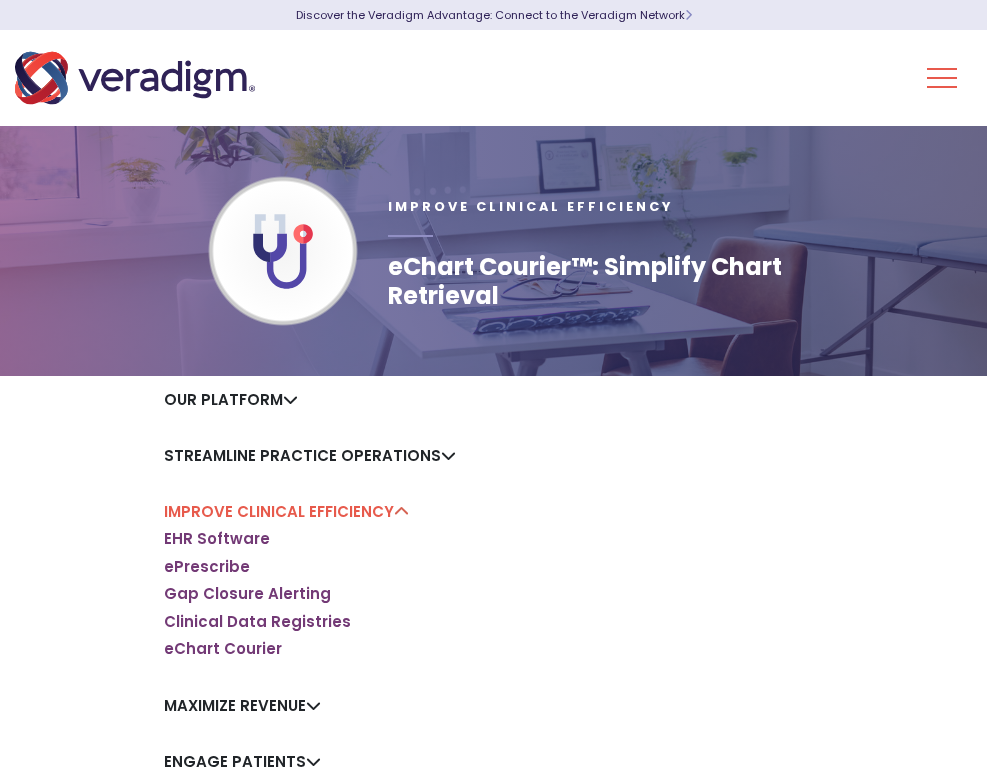 scroll, scrollTop: 0, scrollLeft: 0, axis: both 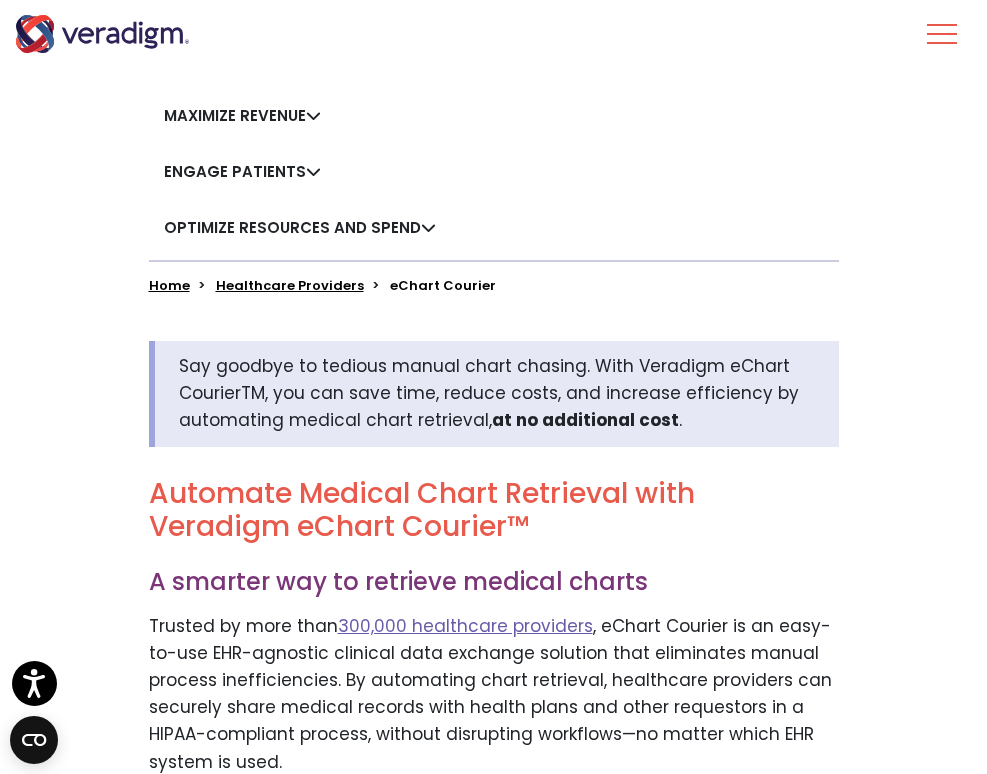 drag, startPoint x: 709, startPoint y: 262, endPoint x: 544, endPoint y: 377, distance: 201.12186 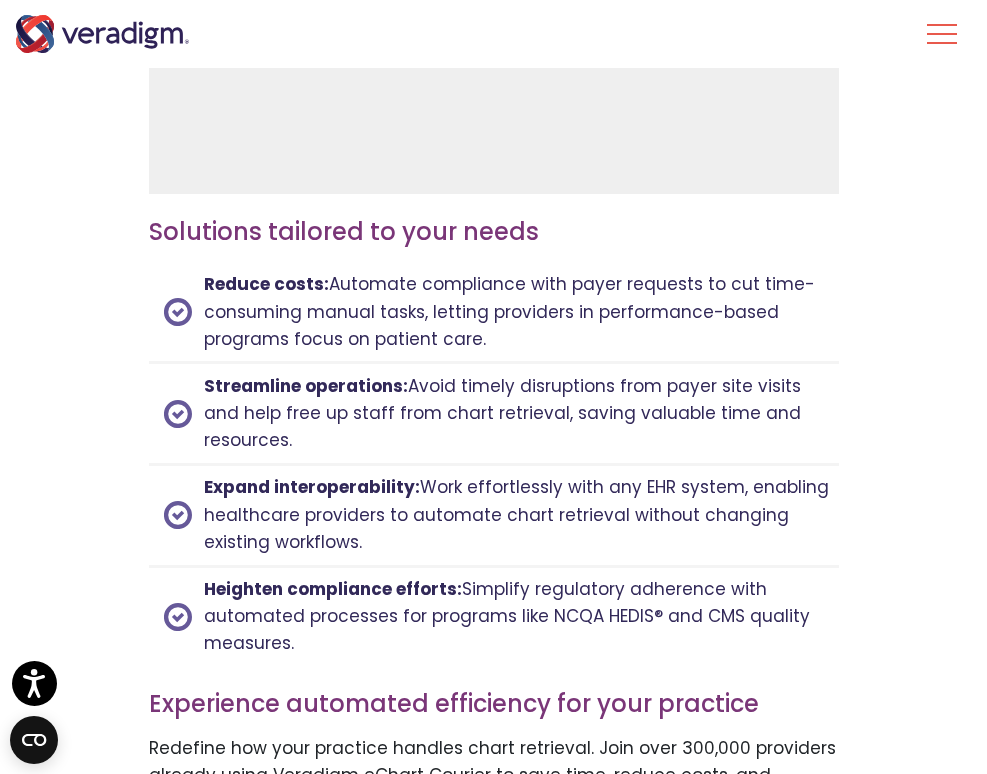 scroll, scrollTop: 2814, scrollLeft: 0, axis: vertical 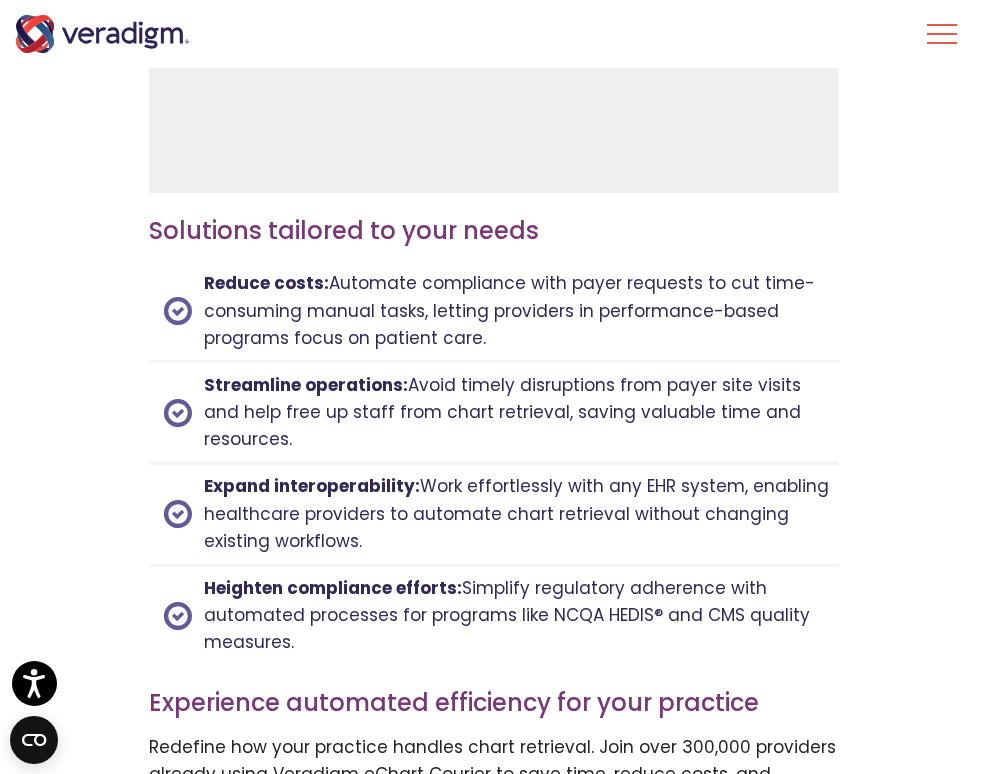 click on "What is Veradigm eChart Courier?" at bounding box center [479, 1056] 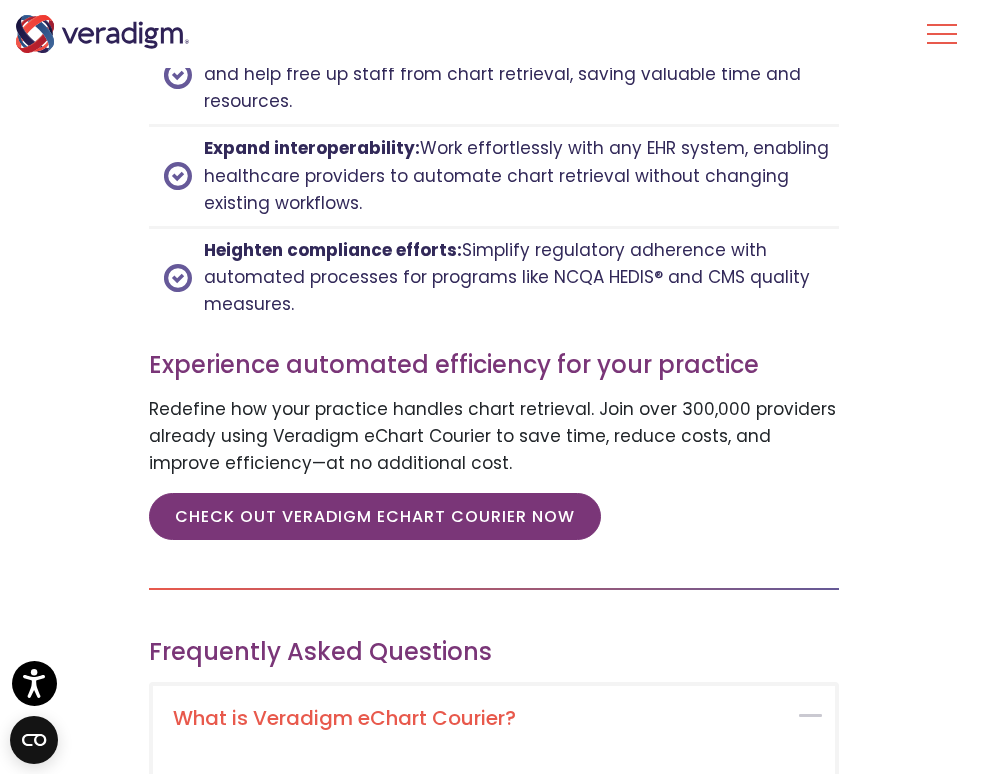 scroll, scrollTop: 3161, scrollLeft: 0, axis: vertical 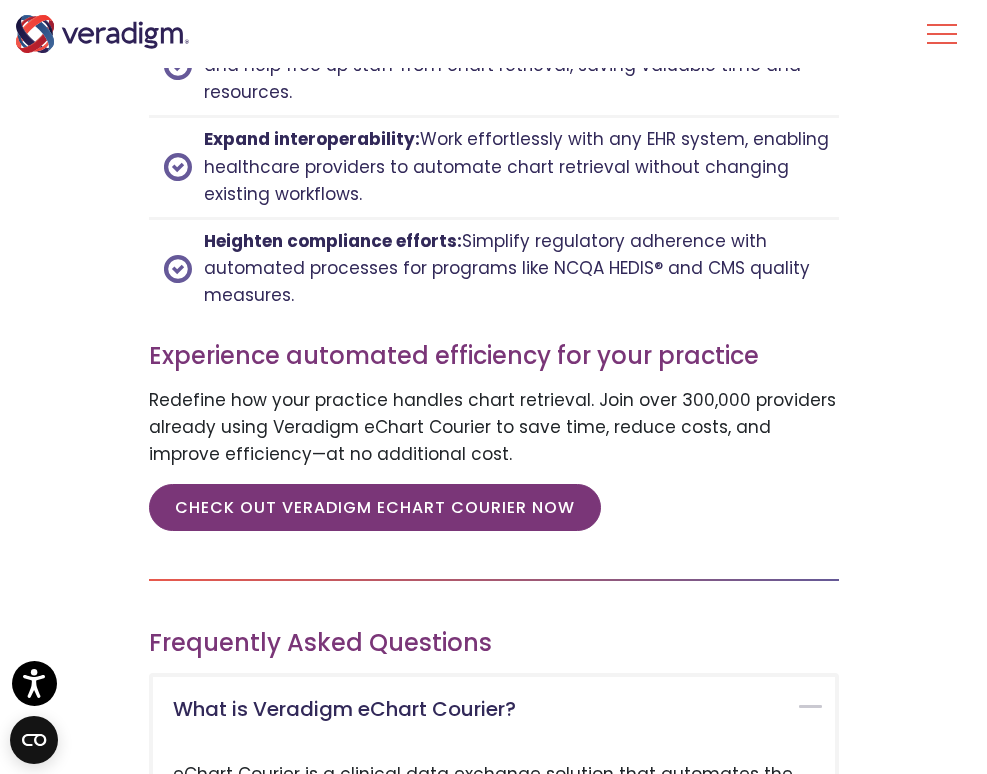 click on "Is eChart Courier compatible with my EHR system?" at bounding box center (479, 911) 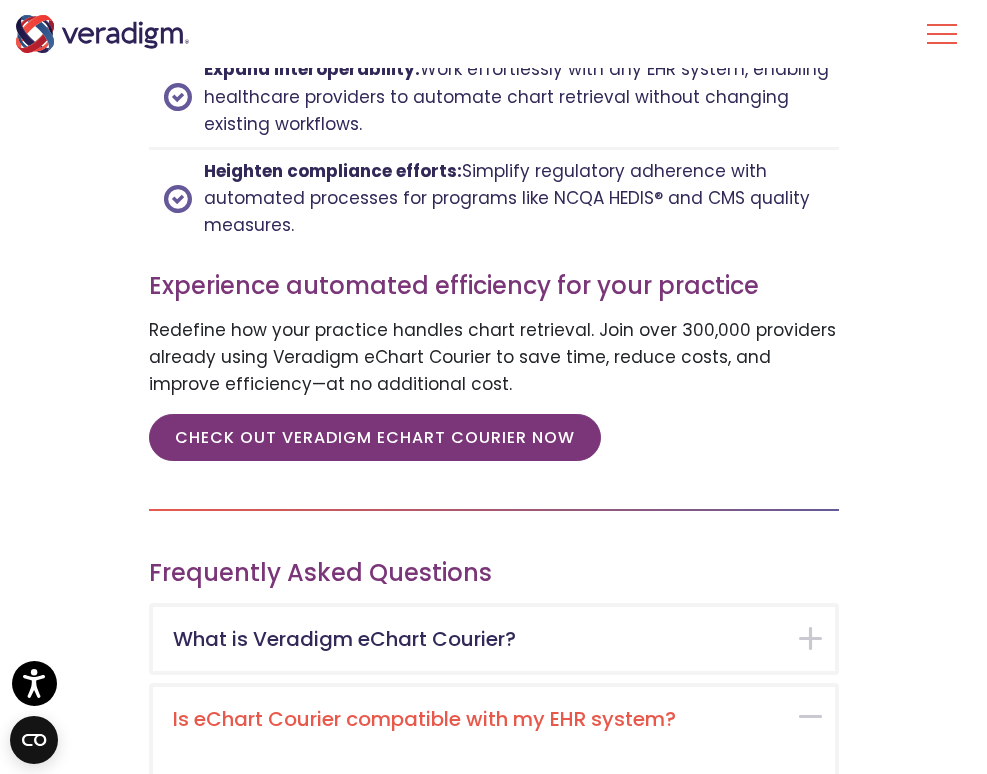 scroll, scrollTop: 3241, scrollLeft: 0, axis: vertical 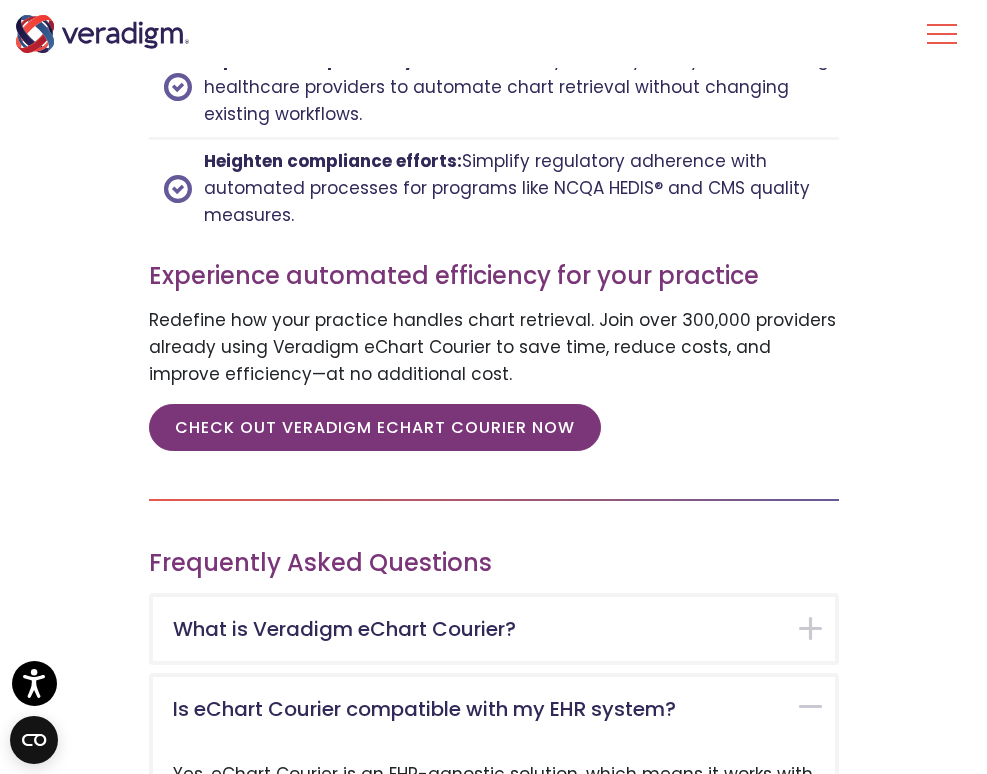 click on "What data does eChart Courier pull?" at bounding box center (479, 911) 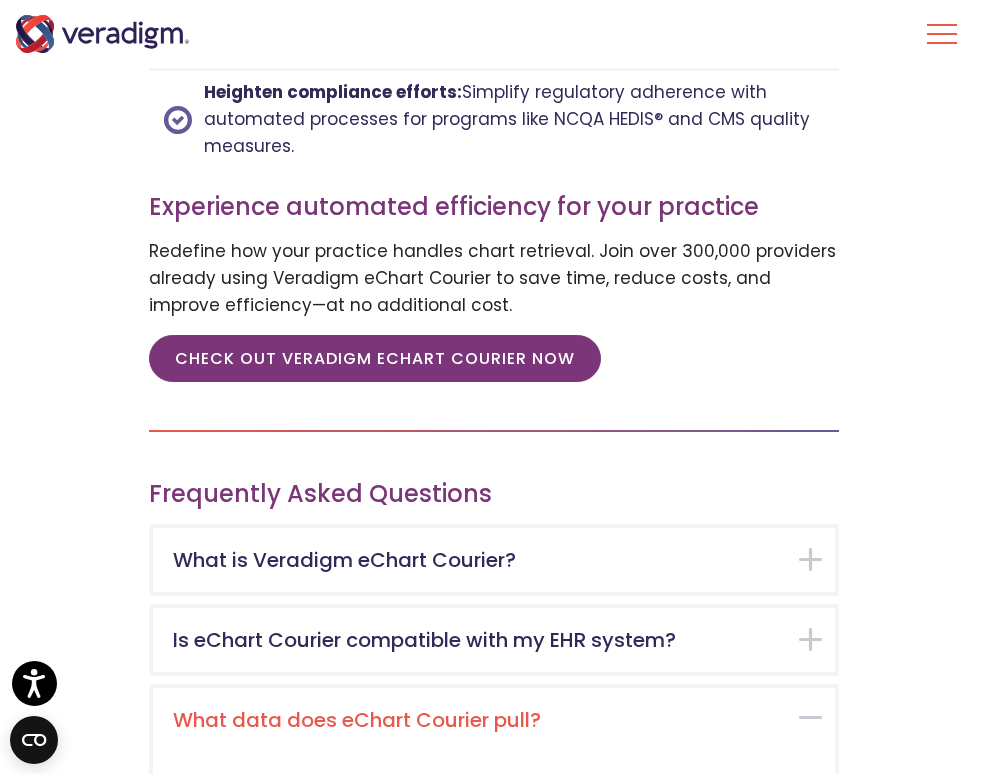 scroll, scrollTop: 3321, scrollLeft: 0, axis: vertical 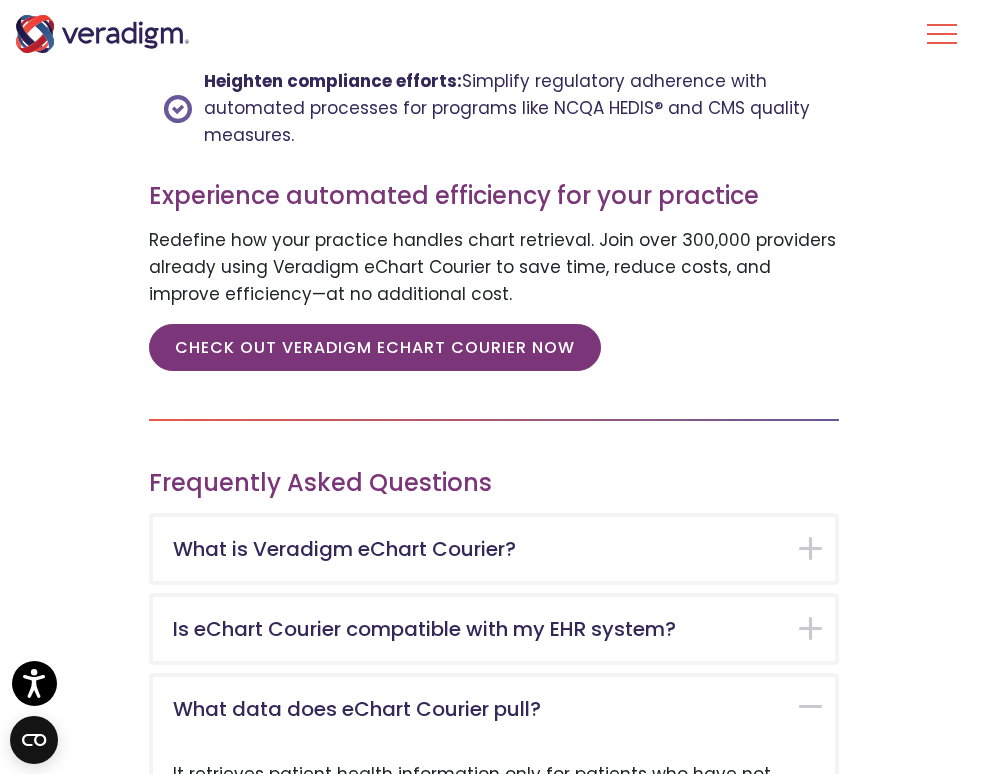 click on "How do I see which charts have been retrieved?" at bounding box center [494, 884] 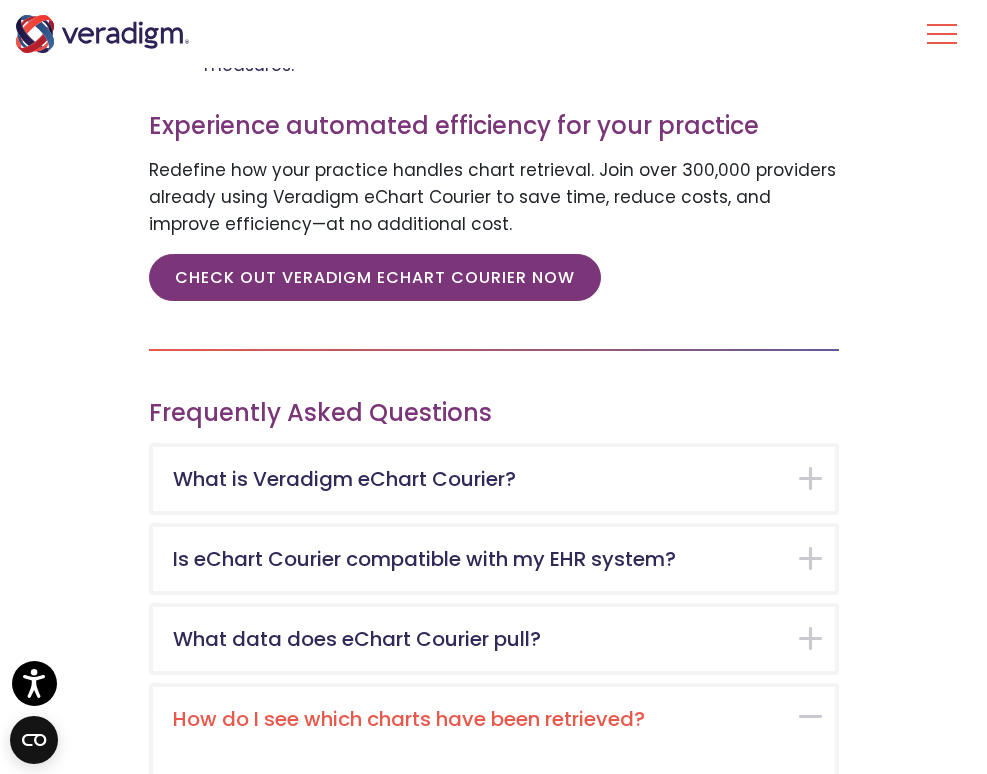 scroll, scrollTop: 3401, scrollLeft: 0, axis: vertical 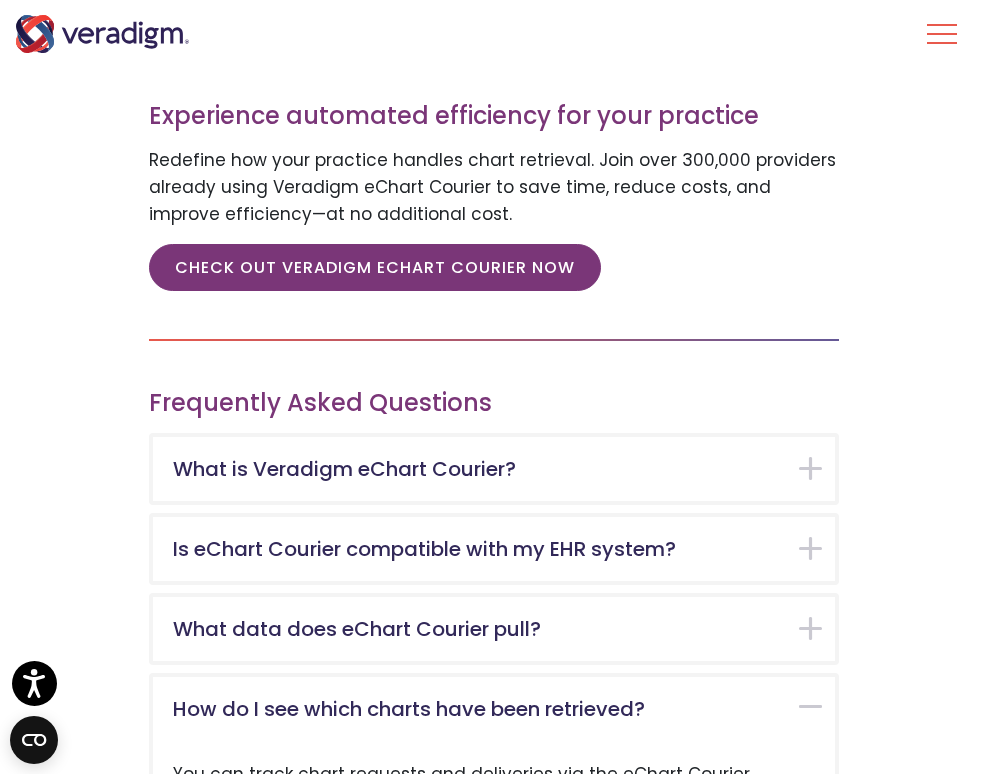 click on "How does eChart Courier support compliance efforts?" at bounding box center (494, 964) 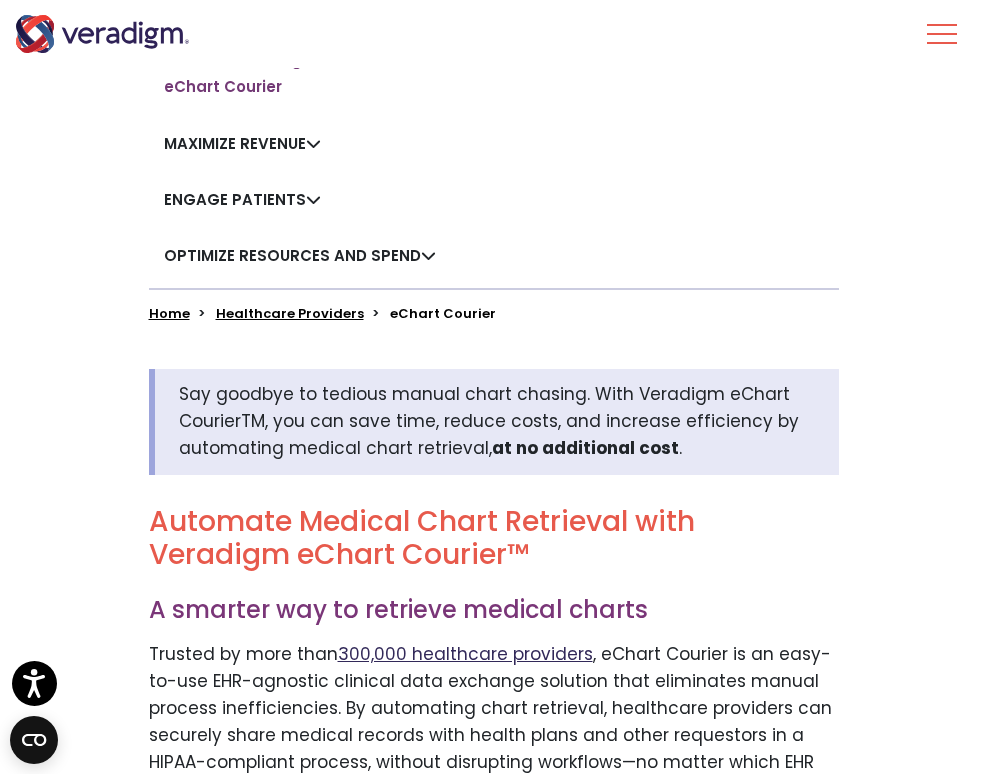scroll, scrollTop: 561, scrollLeft: 0, axis: vertical 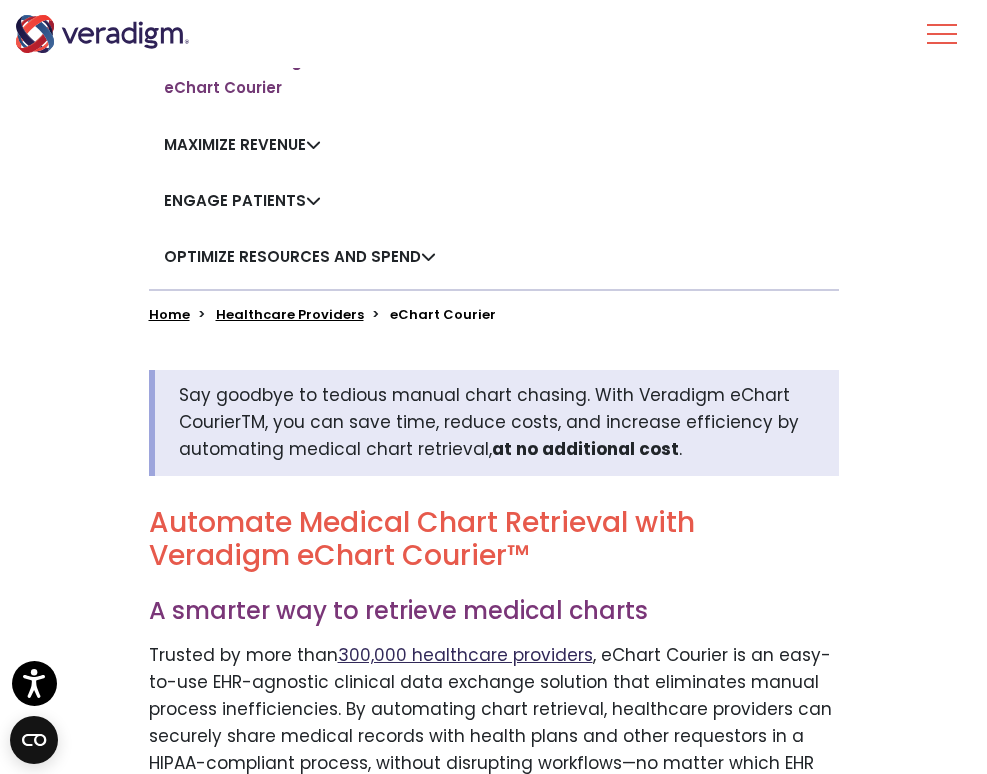 click on "300,000 healthcare providers" at bounding box center [465, 655] 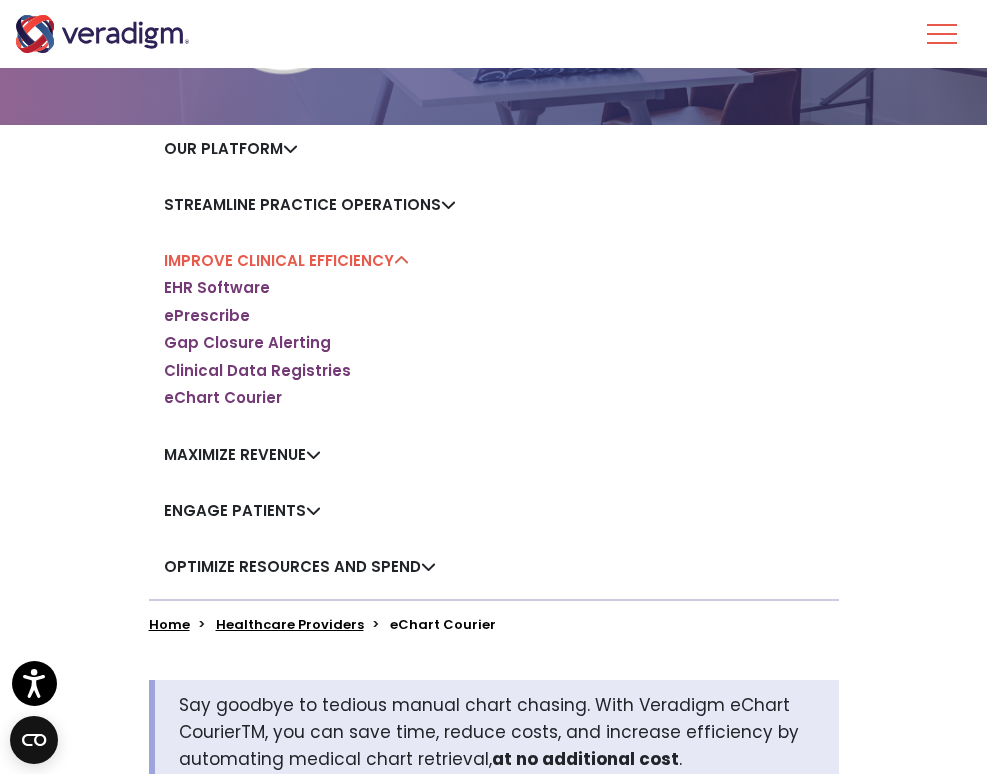 scroll, scrollTop: 249, scrollLeft: 0, axis: vertical 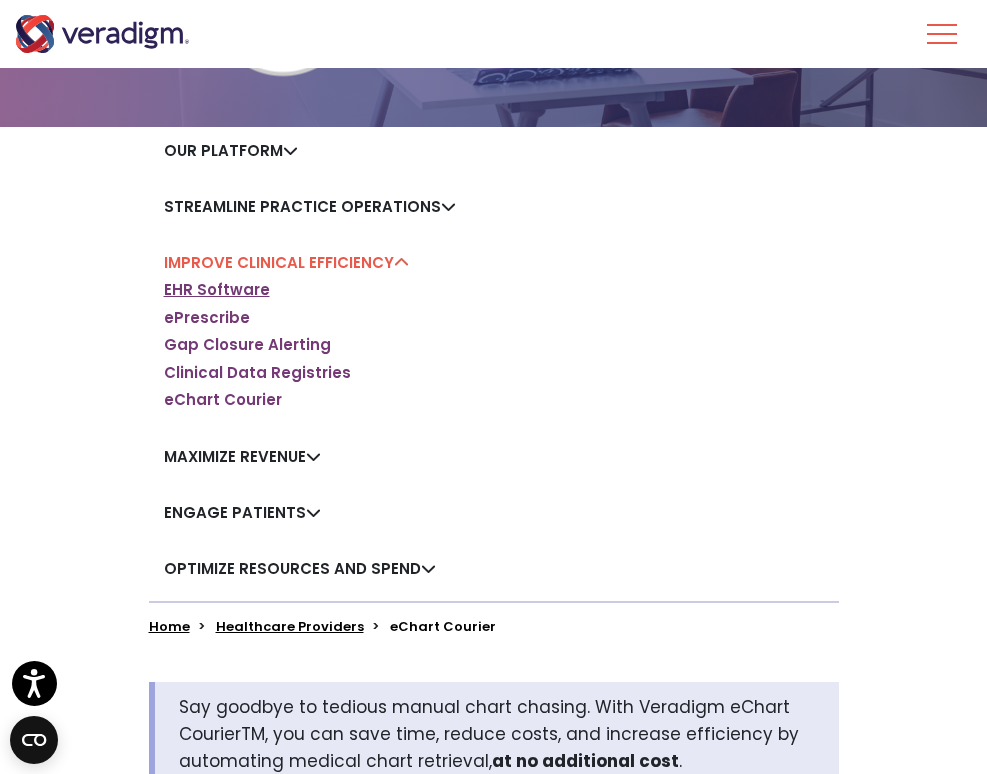 click on "EHR Software" at bounding box center [217, 290] 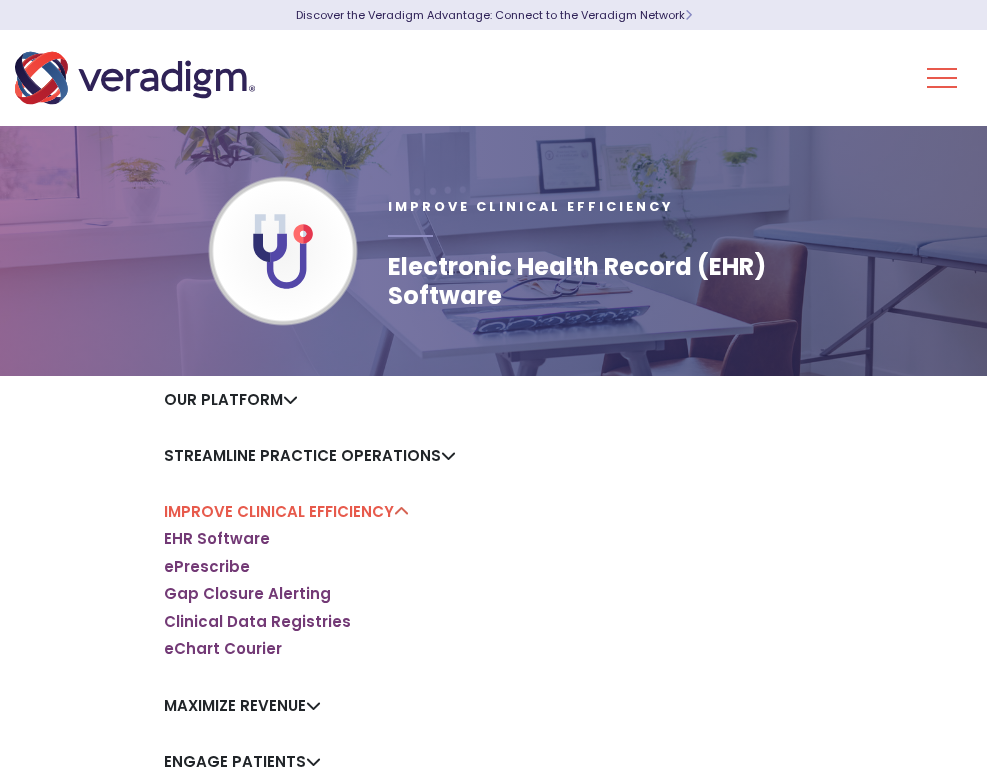 scroll, scrollTop: 0, scrollLeft: 0, axis: both 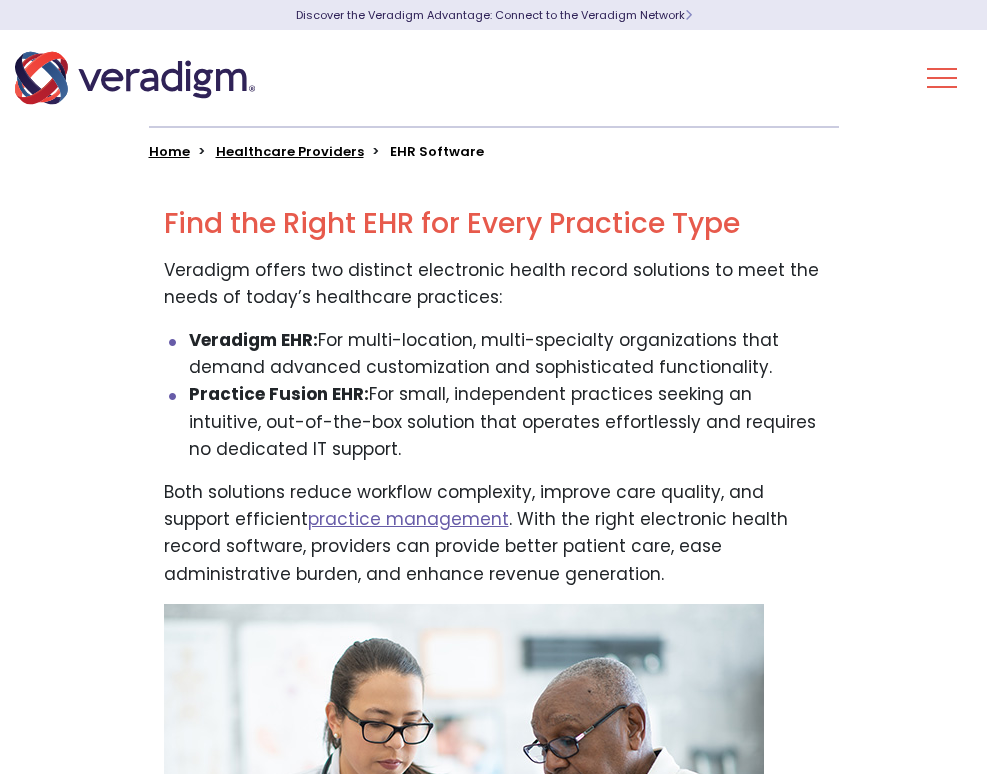 click on "Find the Right EHR for Every Practice Type
Veradigm offers two distinct electronic health record solutions to meet the needs of today’s healthcare practices:
Veradigm EHR:  For multi-location, multi-specialty organizations that demand advanced customization and sophisticated functionality.
Practice Fusion EHR:  For small, independent practices seeking an intuitive, out-of-the-box solution that operates effortlessly and requires no dedicated IT support.
Both solutions reduce workflow complexity, improve care quality, and support efficient  practice management . With the right electronic health record software, providers can provide better patient care, ease administrative burden, and enhance revenue generation." at bounding box center [494, 2807] 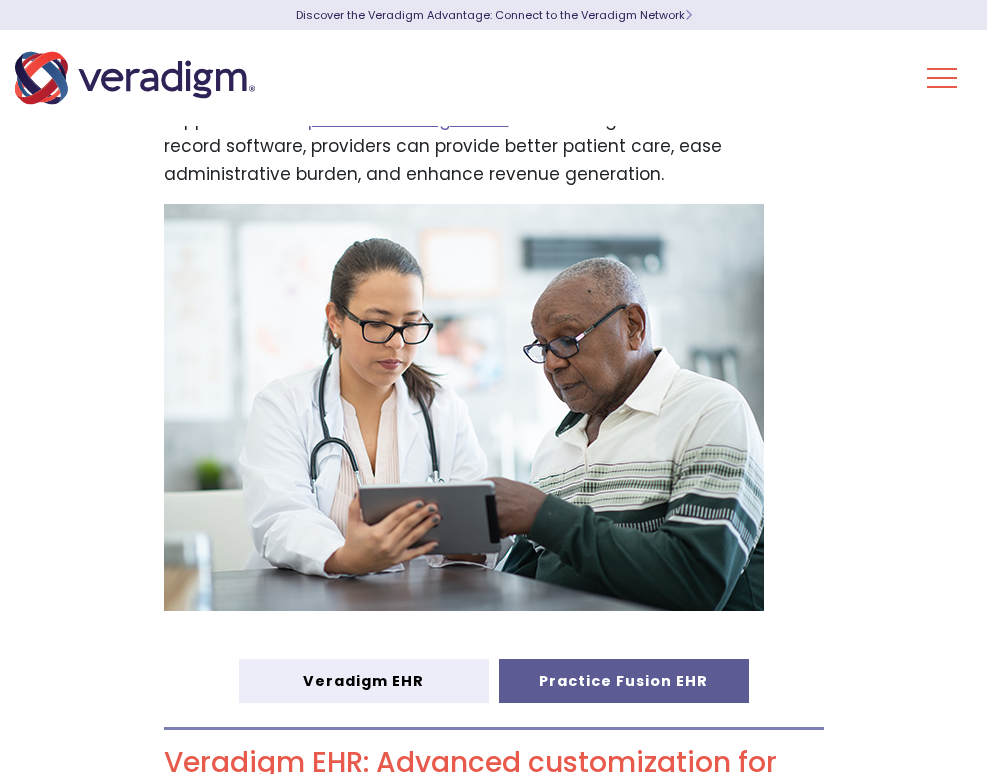 scroll, scrollTop: 1123, scrollLeft: 0, axis: vertical 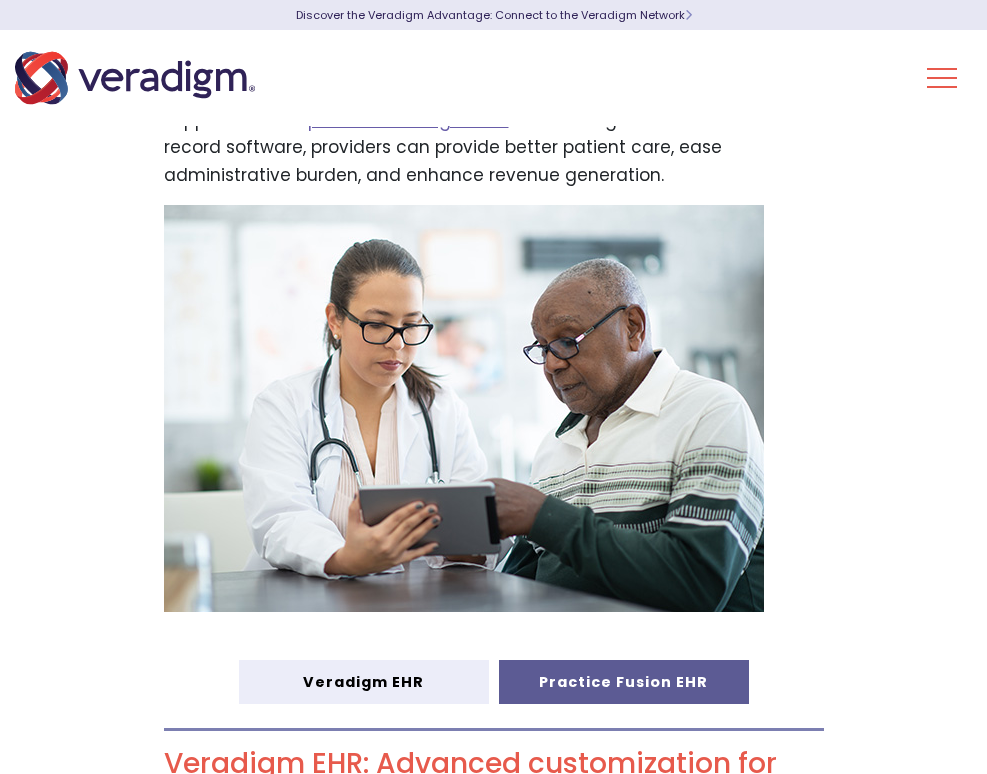 click on "Practice Fusion EHR" at bounding box center (624, 682) 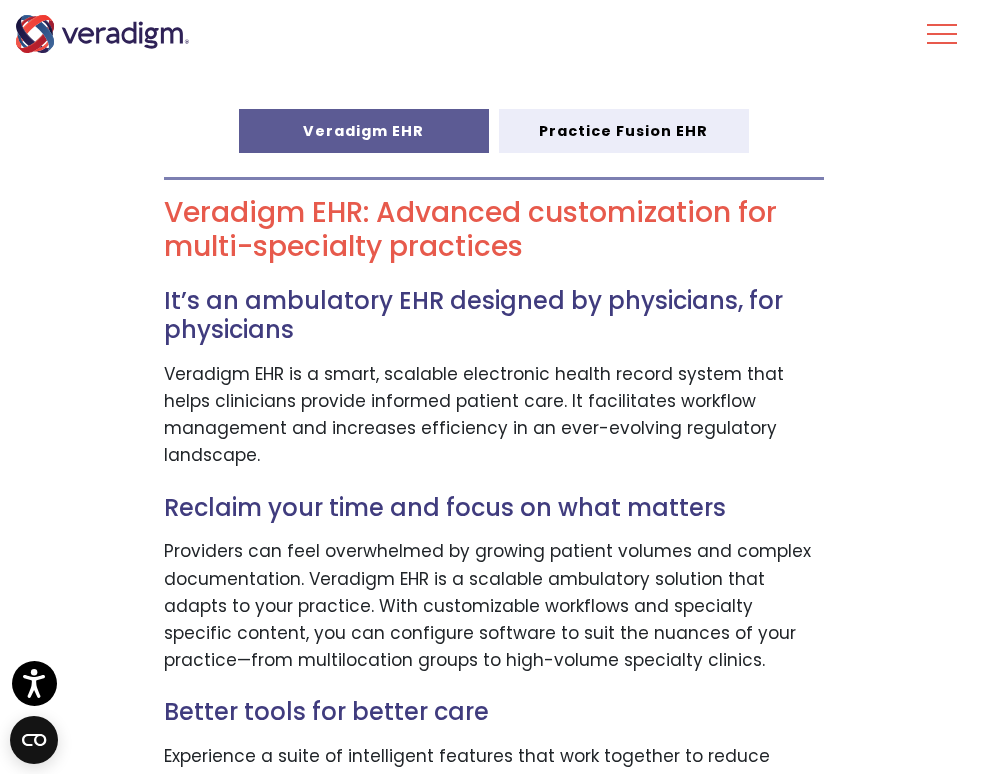 scroll, scrollTop: 1675, scrollLeft: 0, axis: vertical 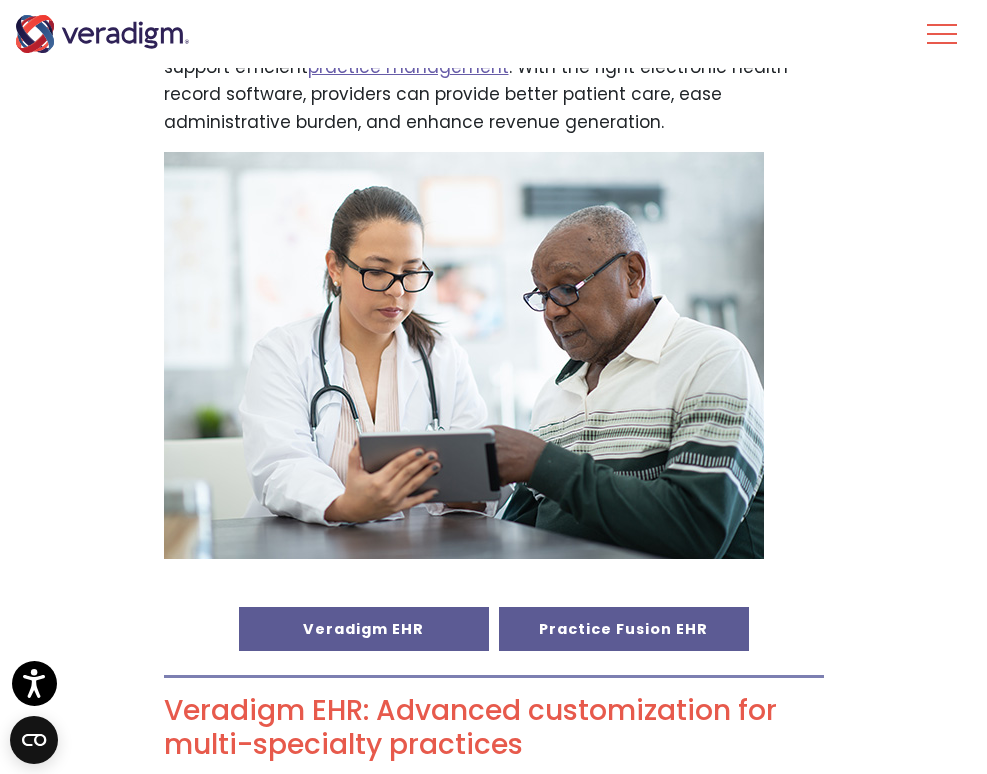 click on "Practice Fusion EHR" at bounding box center [624, 629] 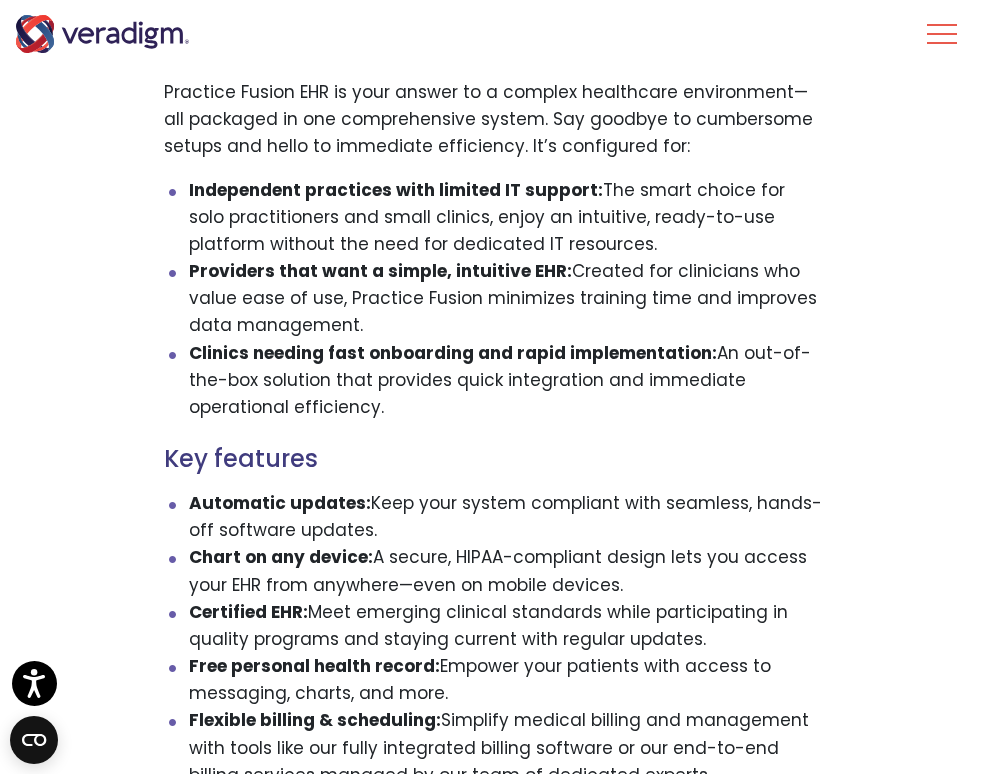 scroll, scrollTop: 2168, scrollLeft: 0, axis: vertical 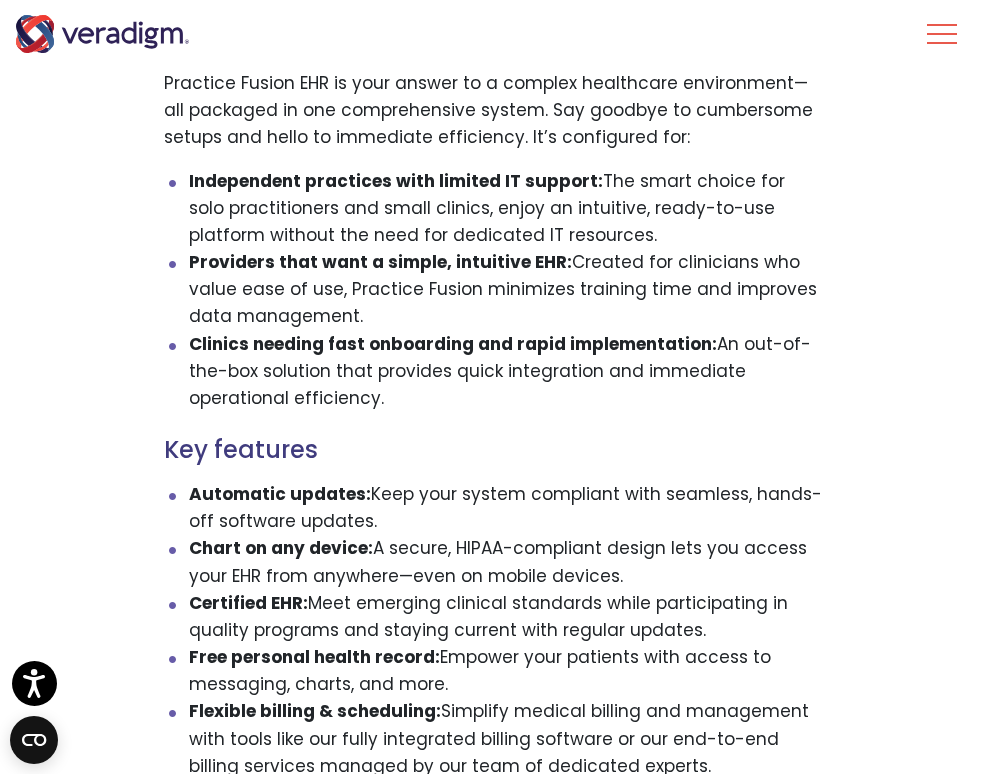 click on "Learn more about Practice Fusion" at bounding box center [494, 1080] 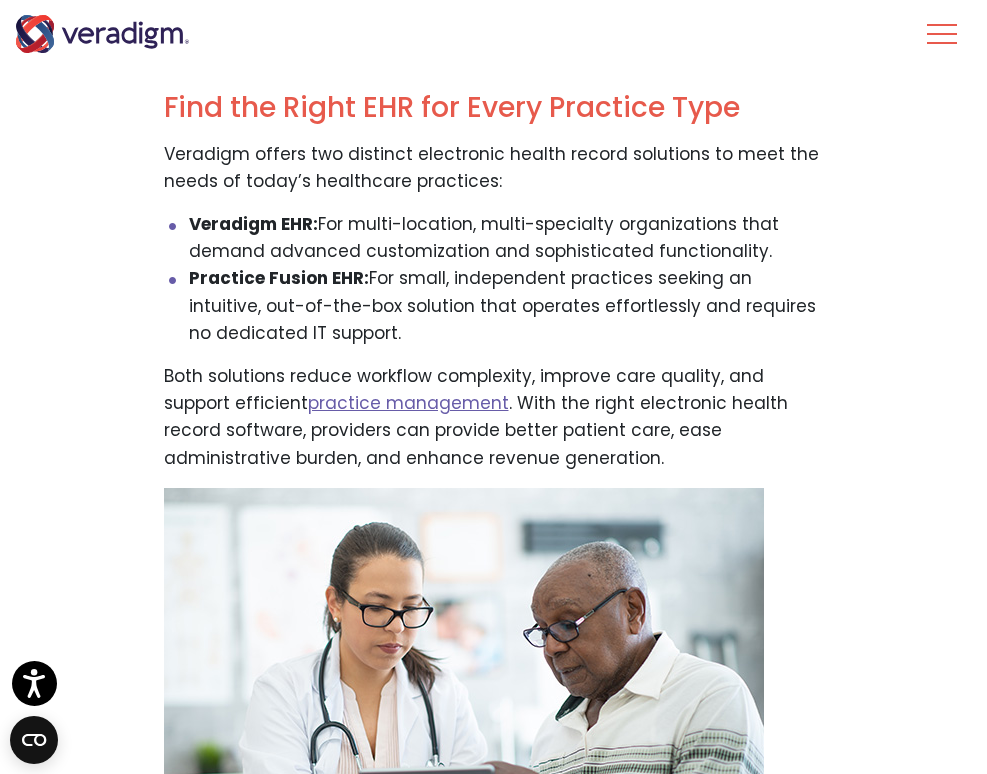 scroll, scrollTop: 838, scrollLeft: 0, axis: vertical 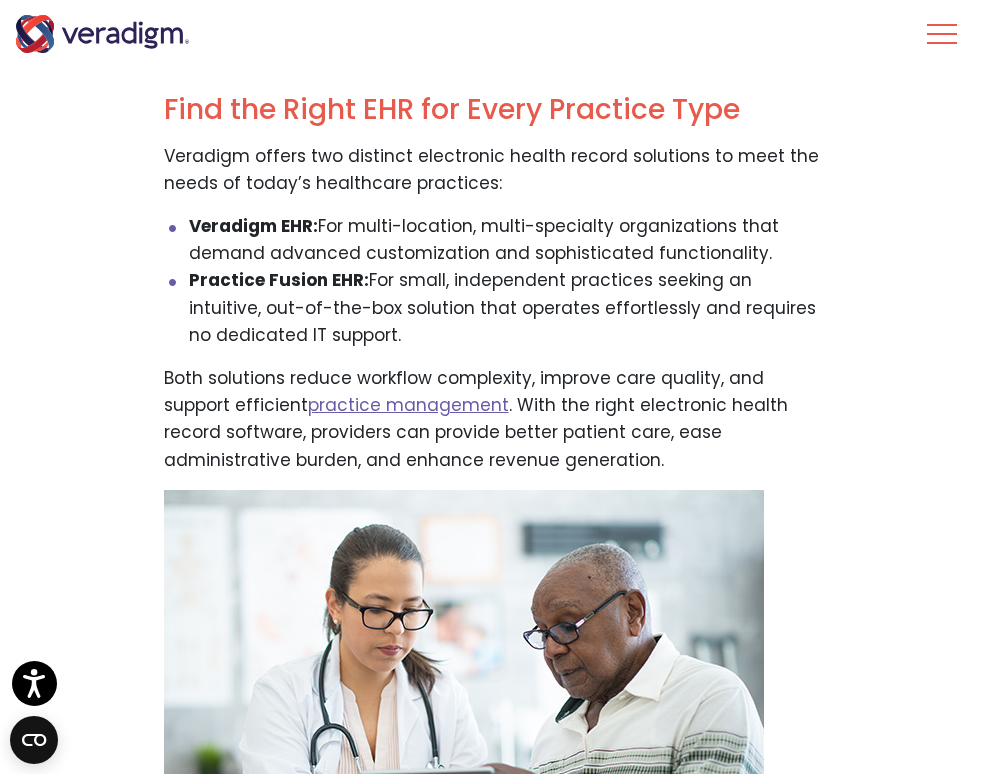 click on "Veradigm EHR" at bounding box center (364, 967) 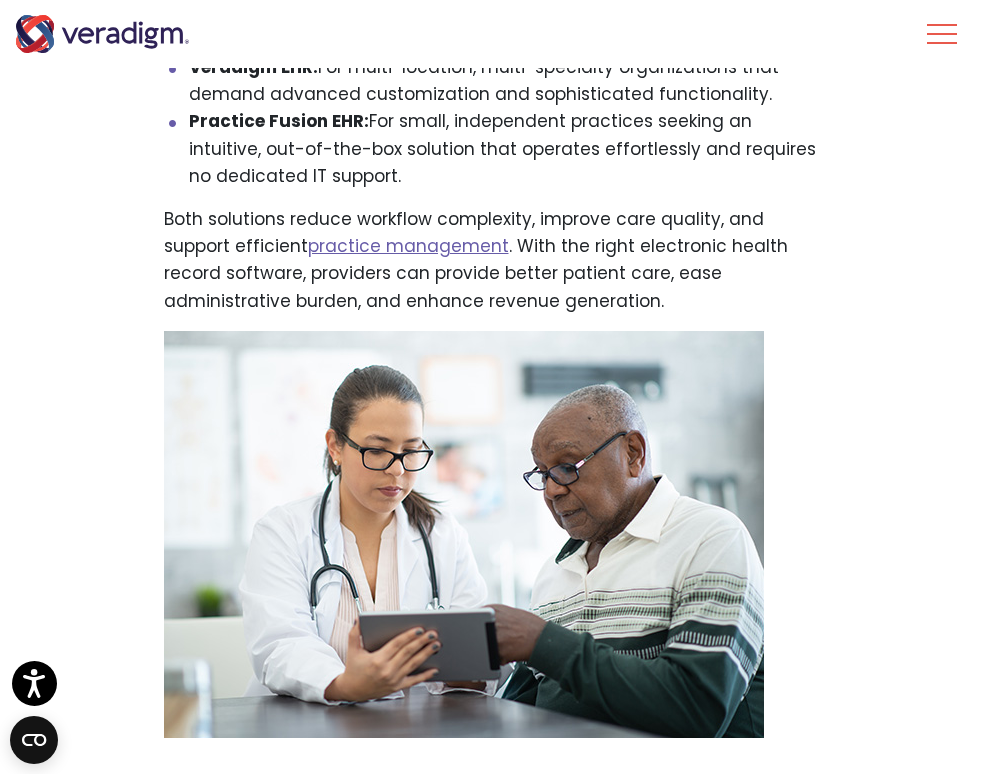 scroll, scrollTop: 981, scrollLeft: 0, axis: vertical 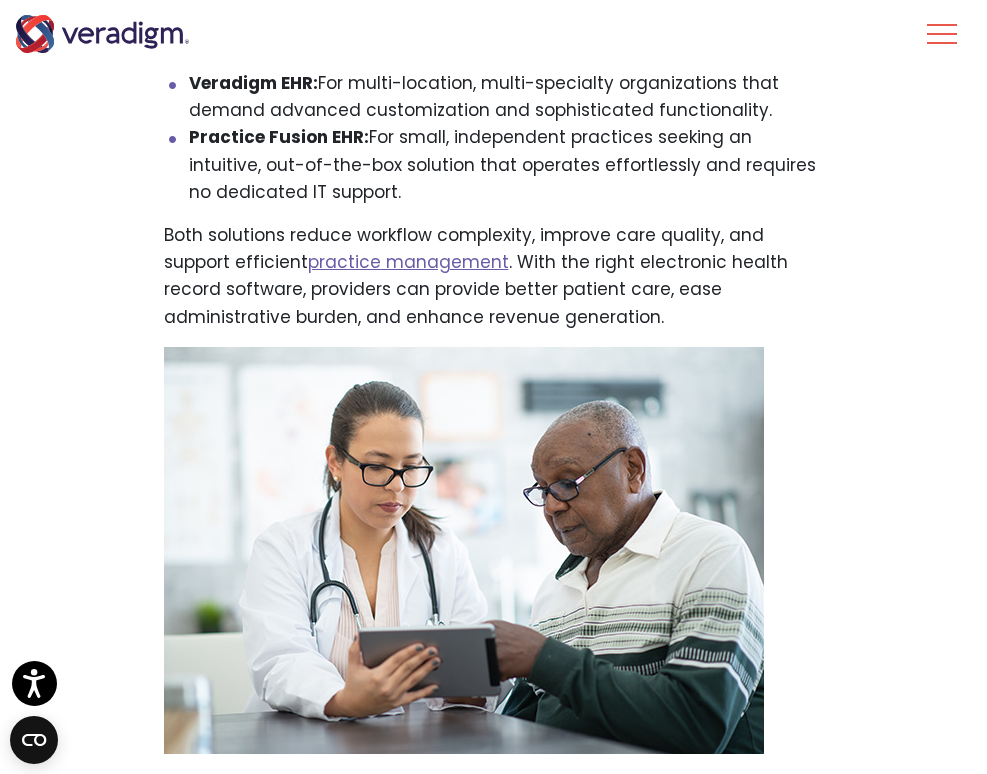 click on "Veradigm EHR" at bounding box center [364, 824] 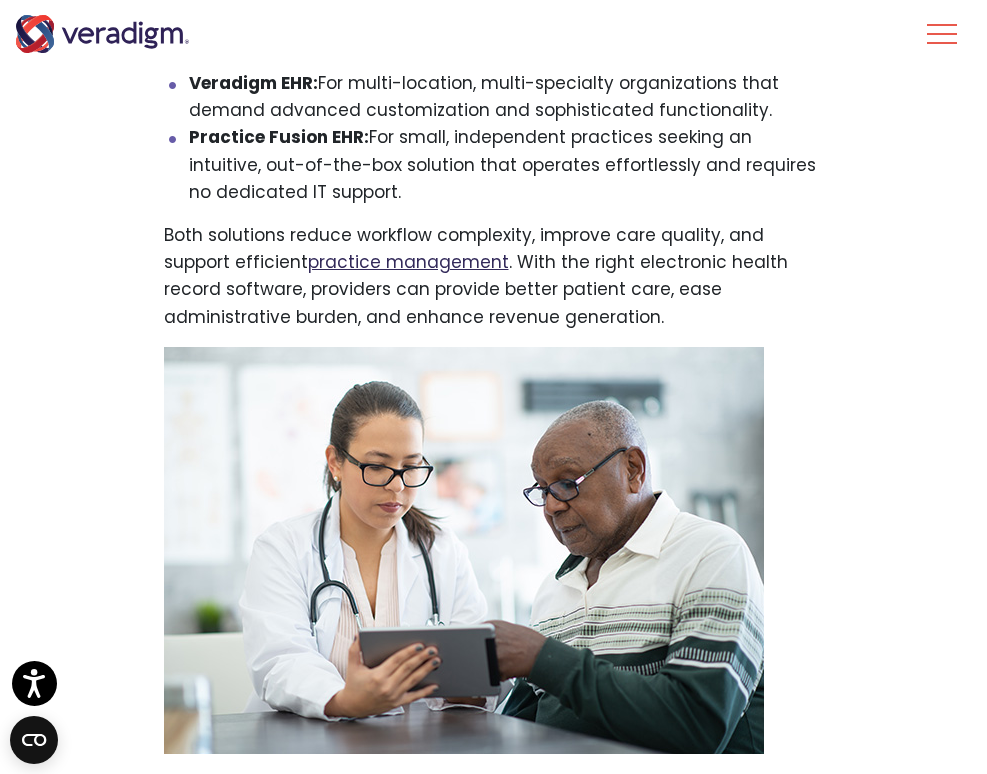 click on "practice management" at bounding box center (408, 262) 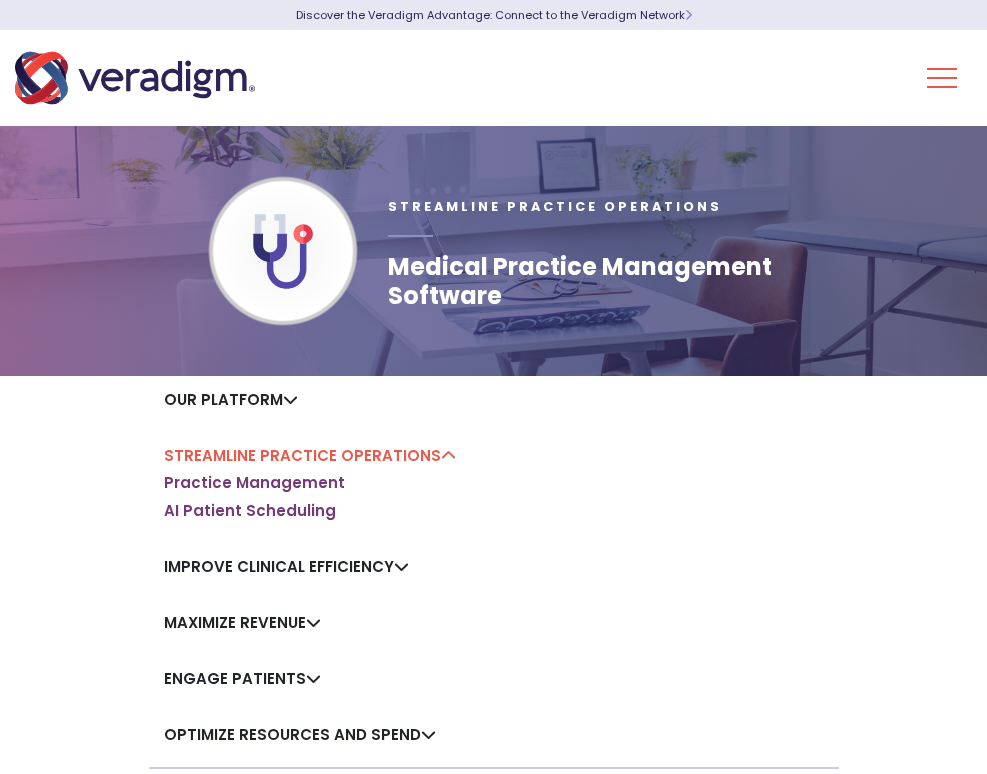 scroll, scrollTop: 0, scrollLeft: 0, axis: both 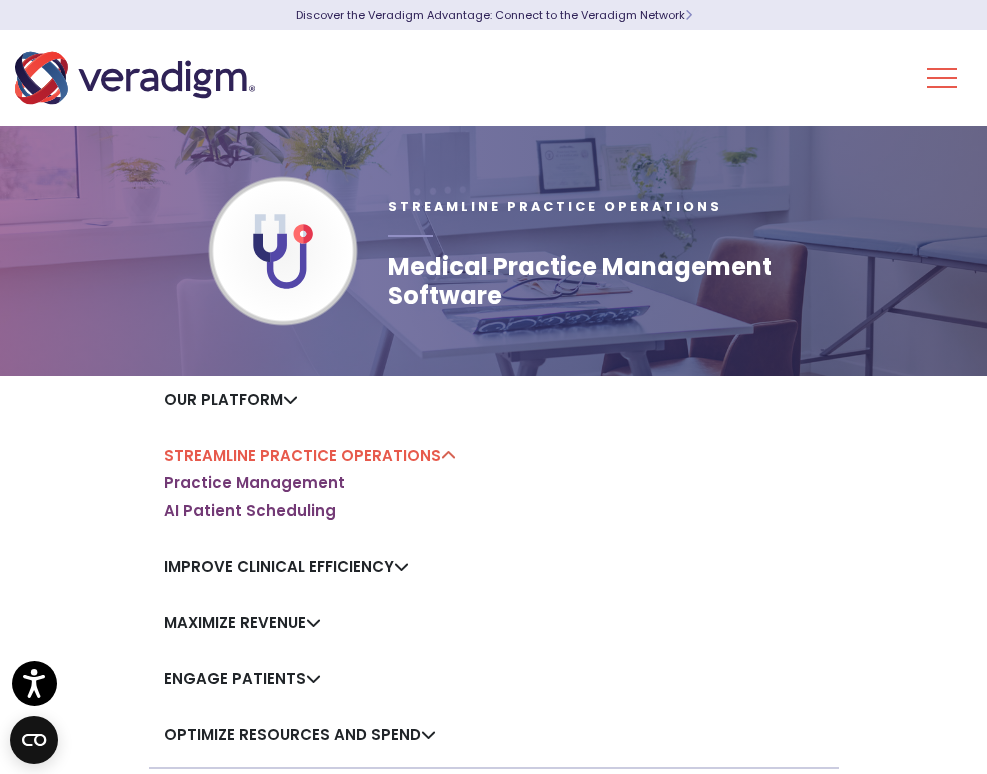 click on "Health IT Vendors" at bounding box center (0, 0) 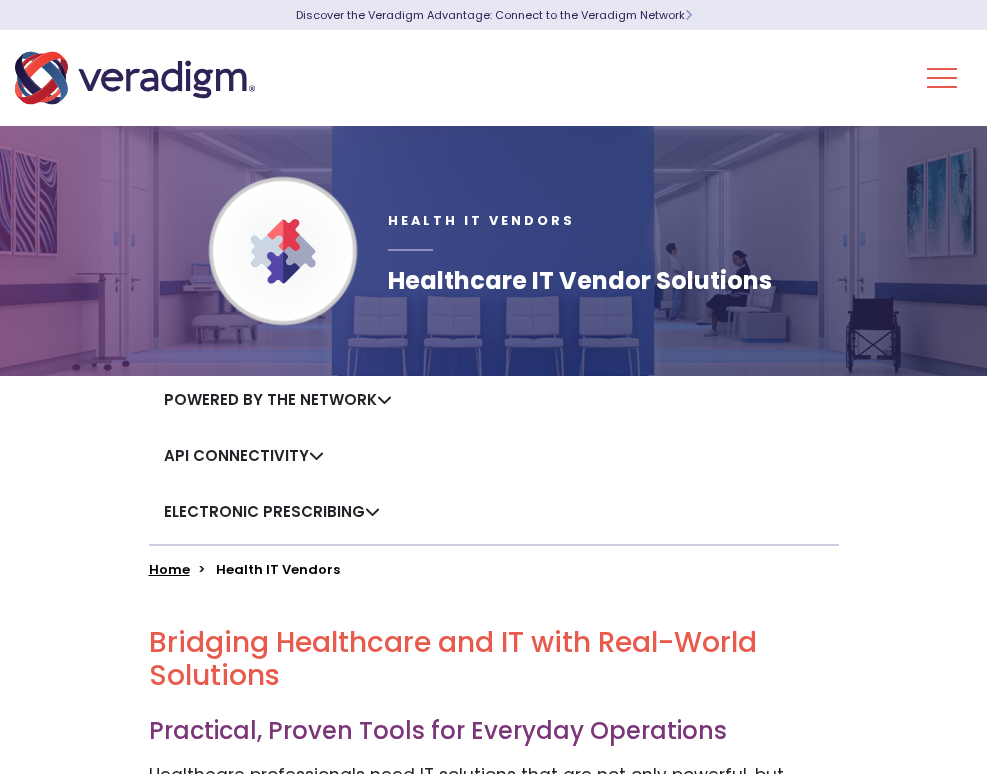 scroll, scrollTop: 0, scrollLeft: 0, axis: both 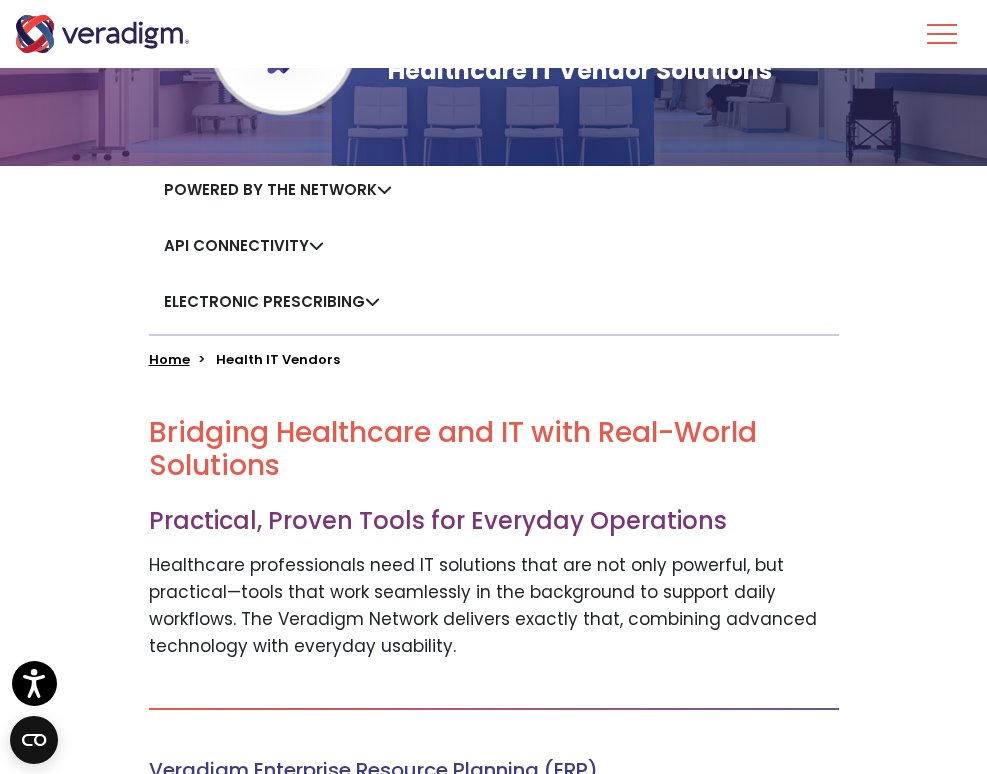 click on "Diagnostic Ordering and Results Network (DORN)" at bounding box center (0, 0) 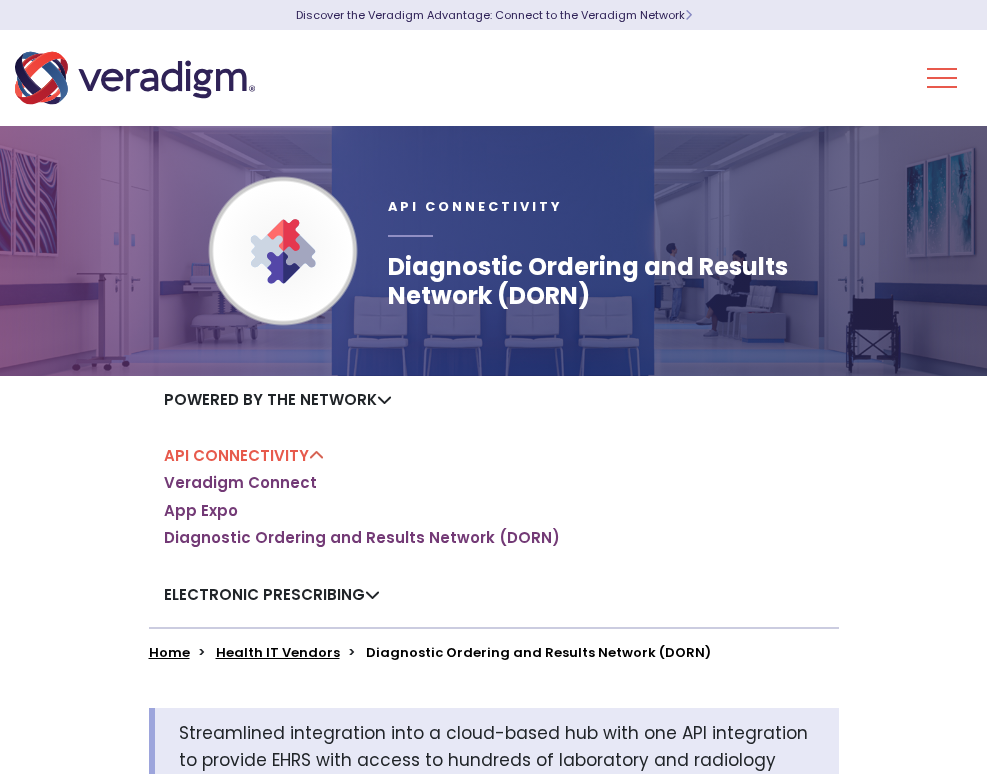 scroll, scrollTop: 0, scrollLeft: 0, axis: both 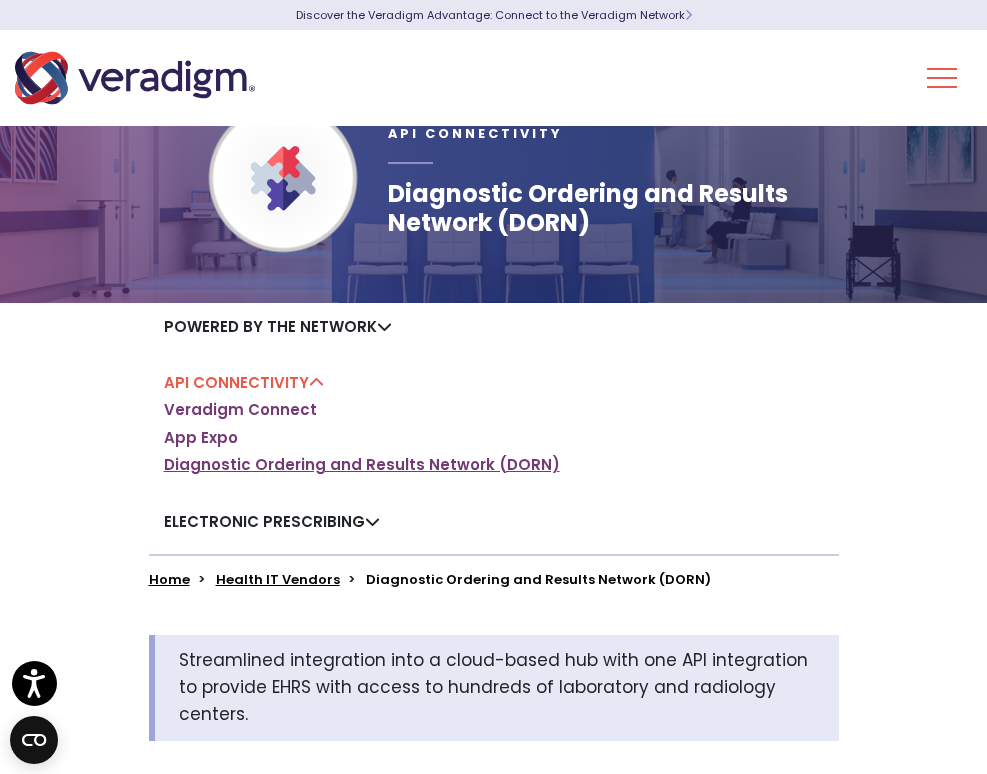 click on "Diagnostic Ordering and Results Network (DORN)" at bounding box center [362, 465] 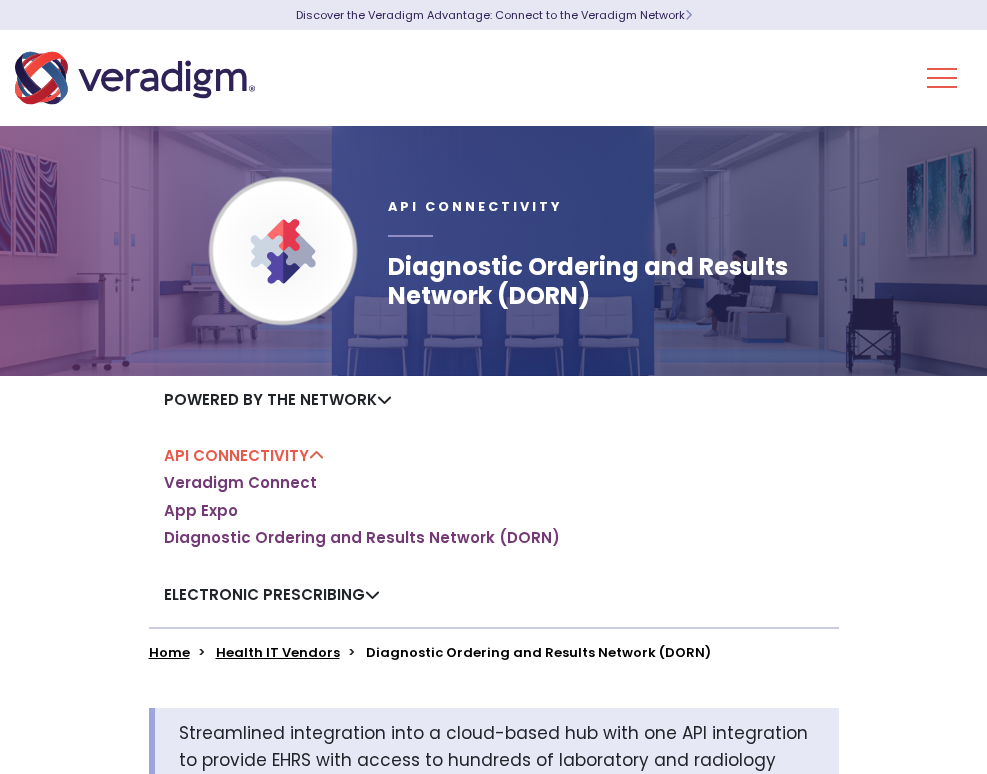 scroll, scrollTop: 0, scrollLeft: 0, axis: both 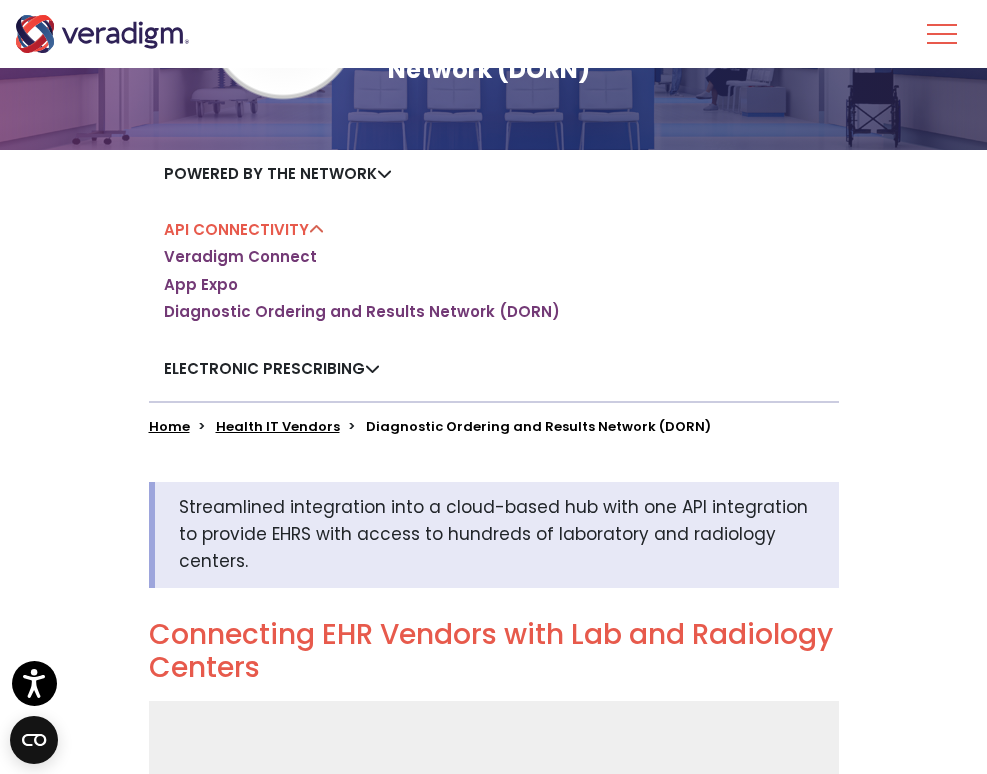 click on "Please  accept marketing-cookies  to watch this video." at bounding box center (494, 895) 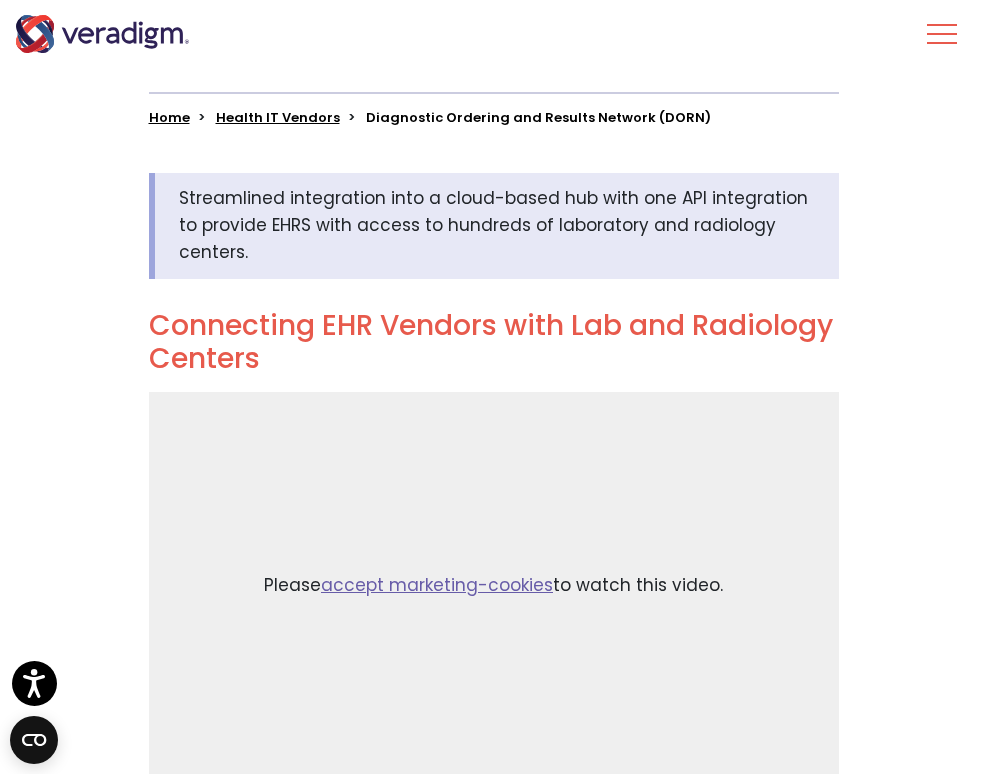 scroll, scrollTop: 538, scrollLeft: 0, axis: vertical 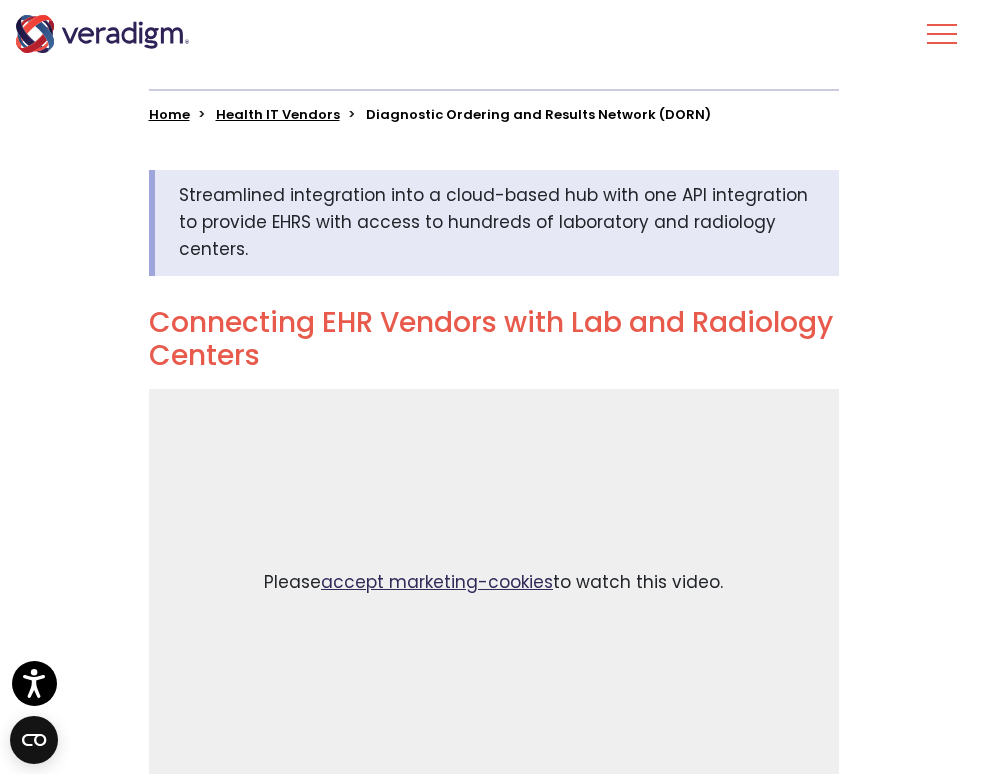 click on "accept marketing-cookies" at bounding box center [437, 582] 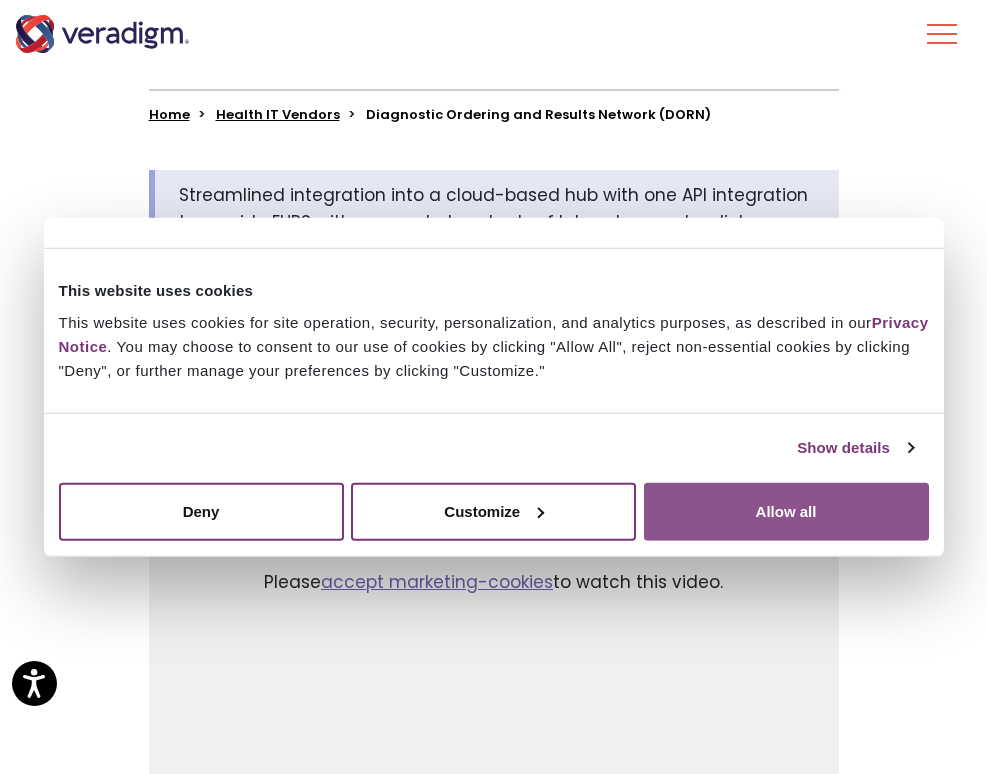 click on "Allow all" at bounding box center (786, 511) 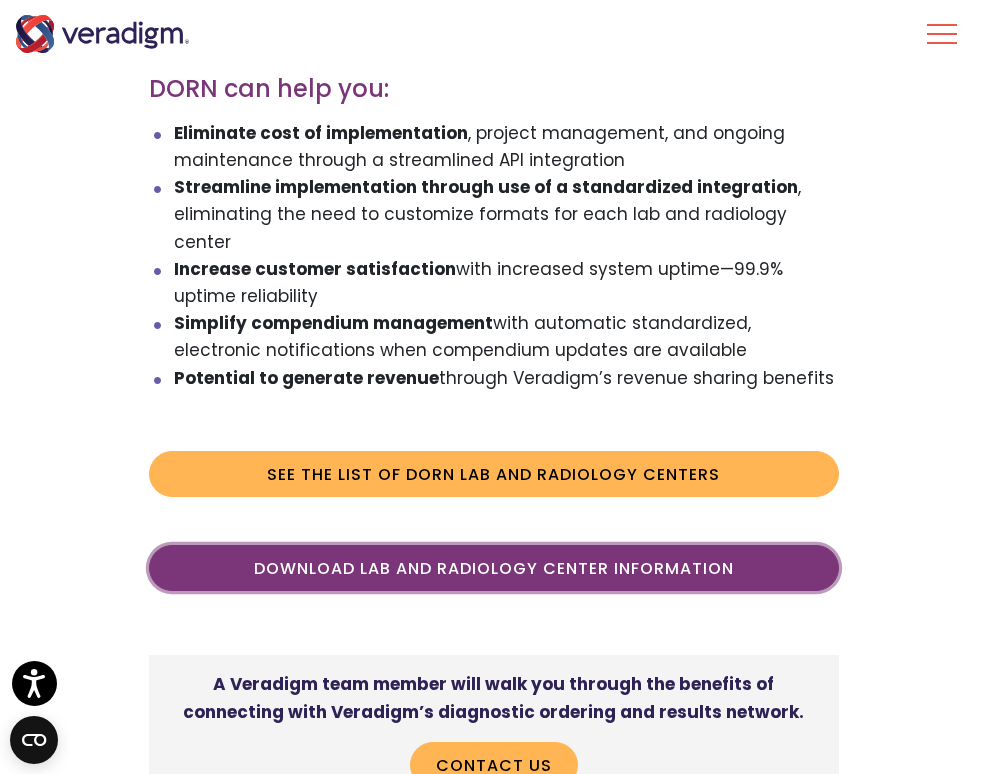 scroll, scrollTop: 1449, scrollLeft: 0, axis: vertical 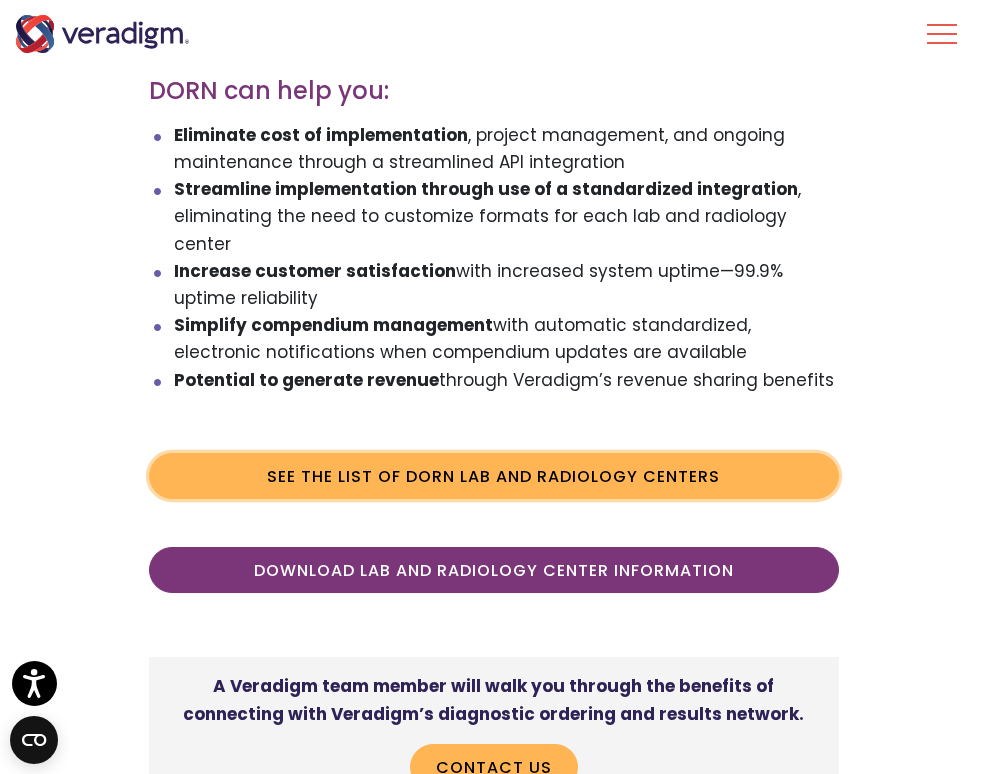 click on "See the list of DORN Lab and Radiology Centers" at bounding box center (494, 476) 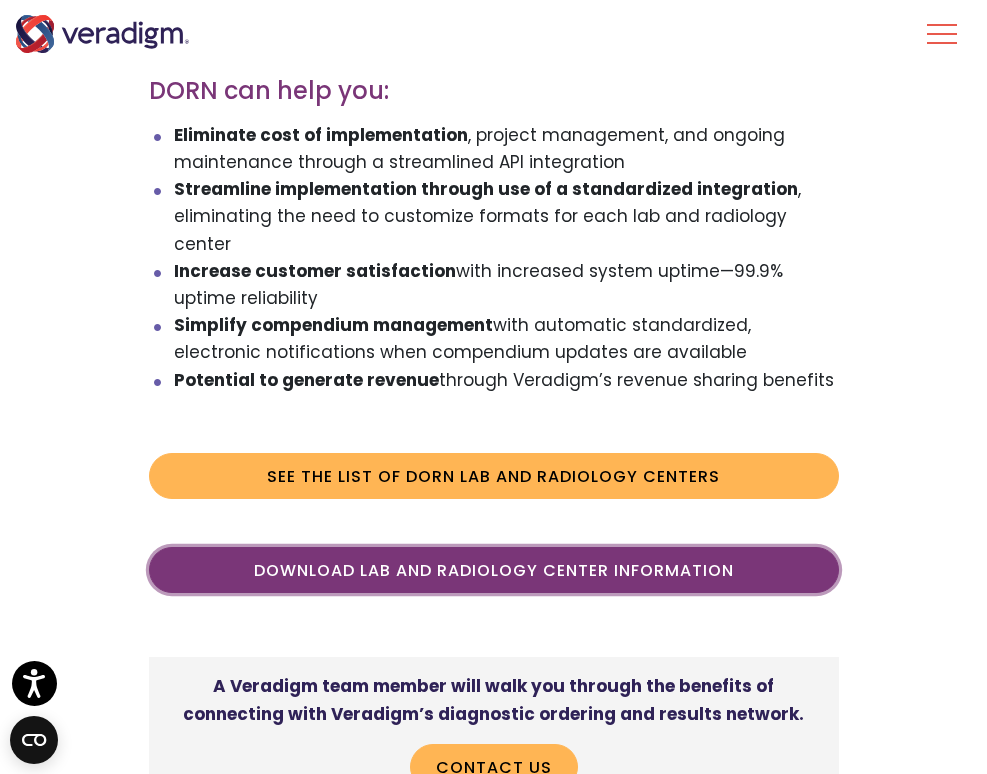 click on "Download Lab and Radiology Center Information" at bounding box center [494, 570] 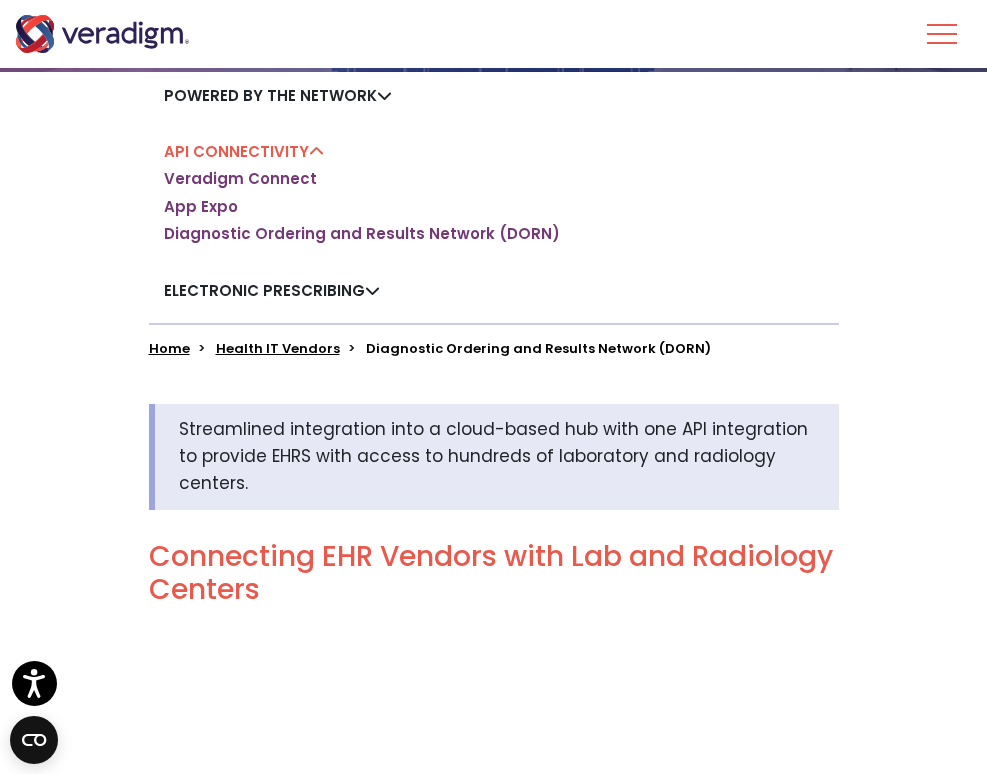 scroll, scrollTop: 303, scrollLeft: 0, axis: vertical 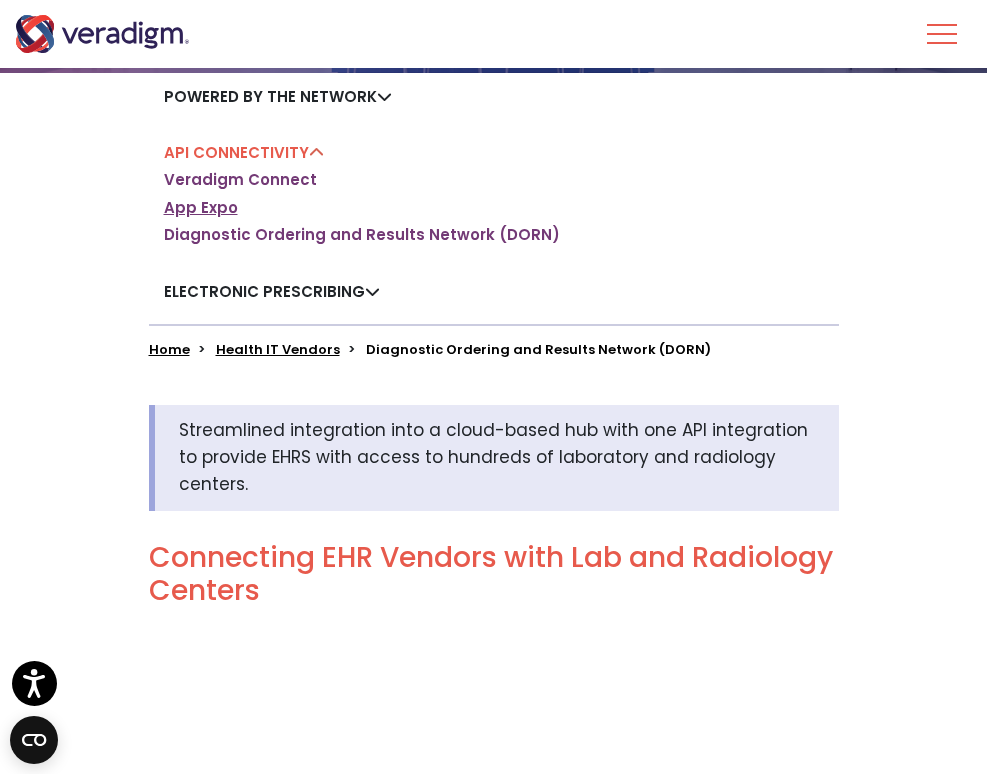 click on "App Expo" at bounding box center [201, 208] 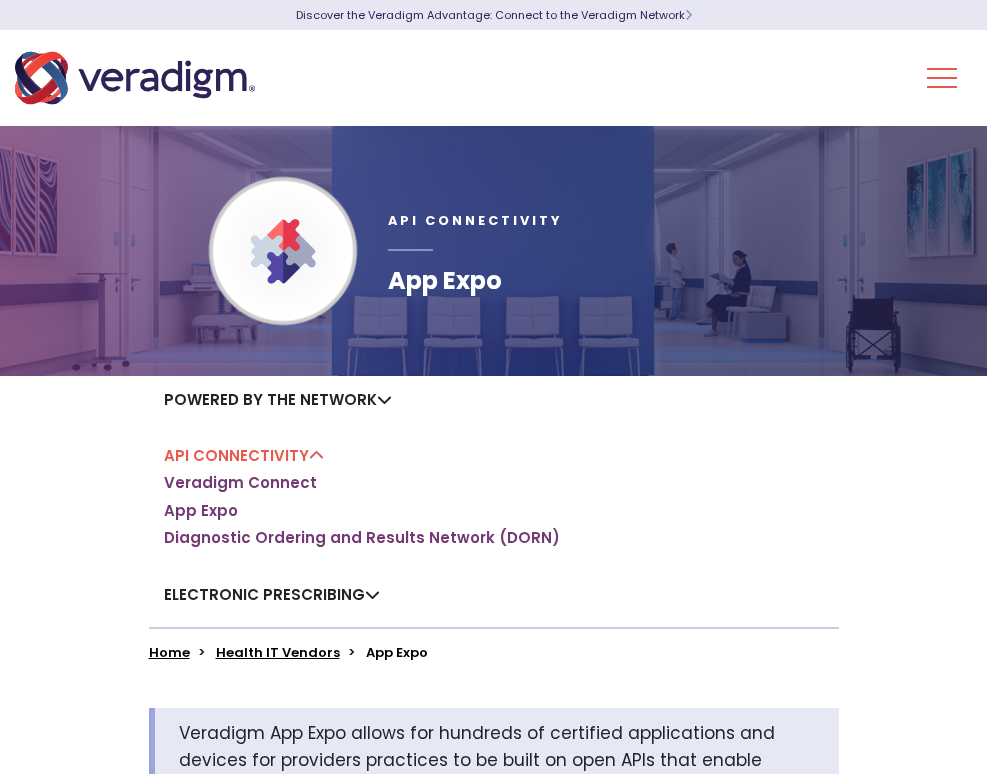 scroll, scrollTop: 0, scrollLeft: 0, axis: both 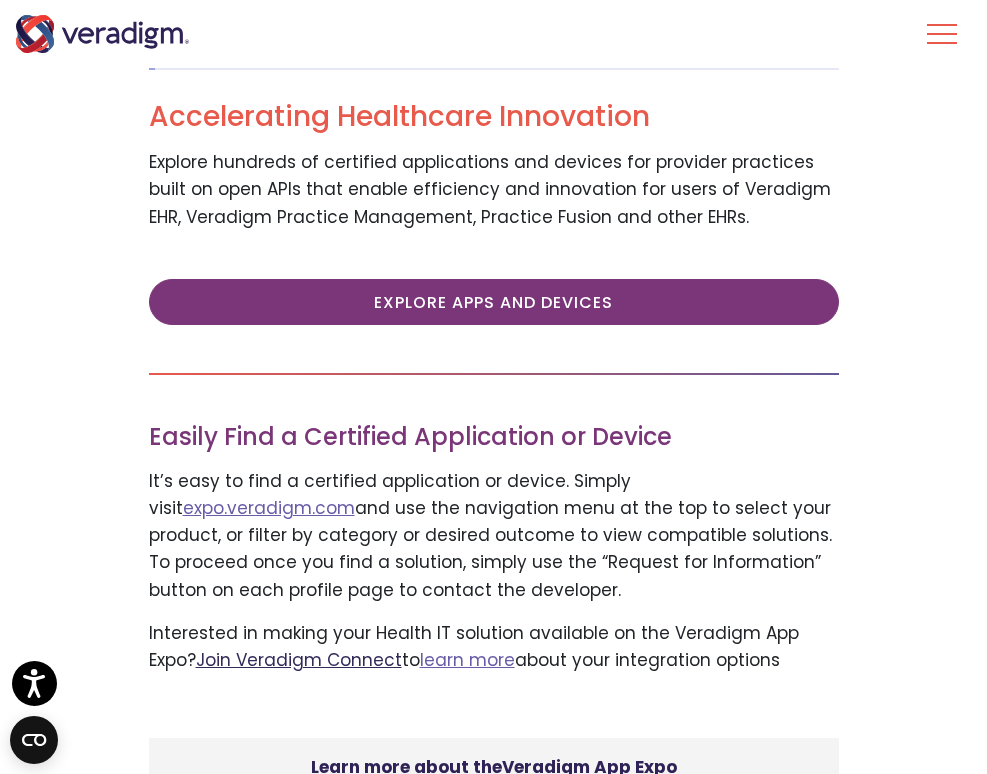 click on "Join Veradigm Connect" at bounding box center (299, 660) 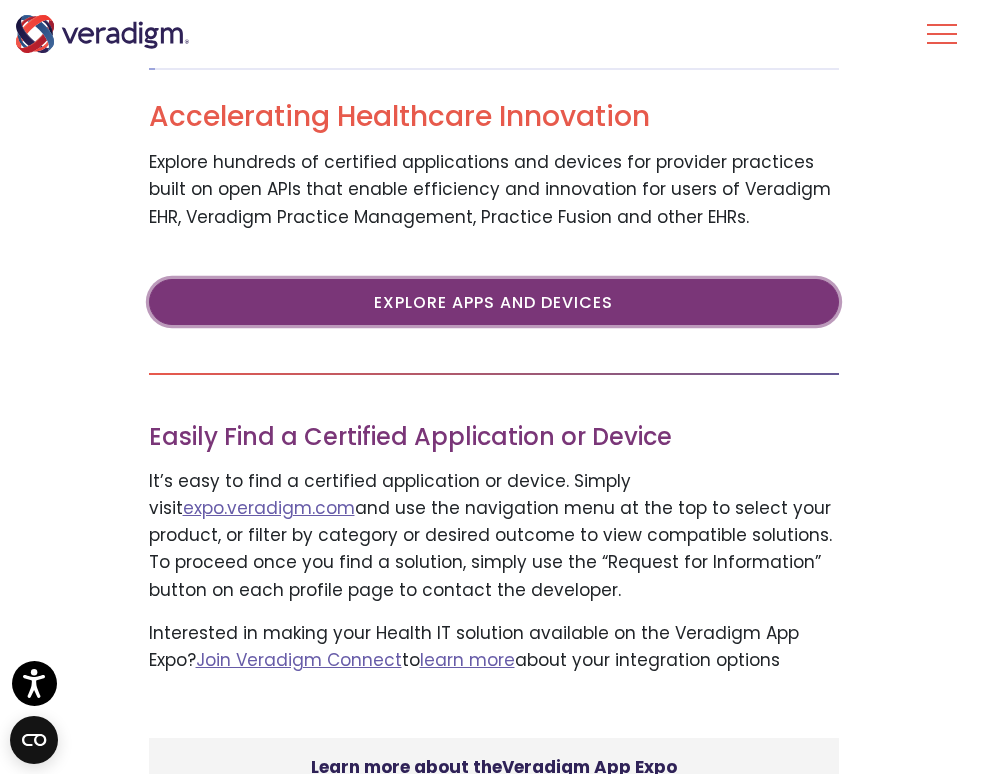 click on "Explore Apps and Devices" at bounding box center [494, 302] 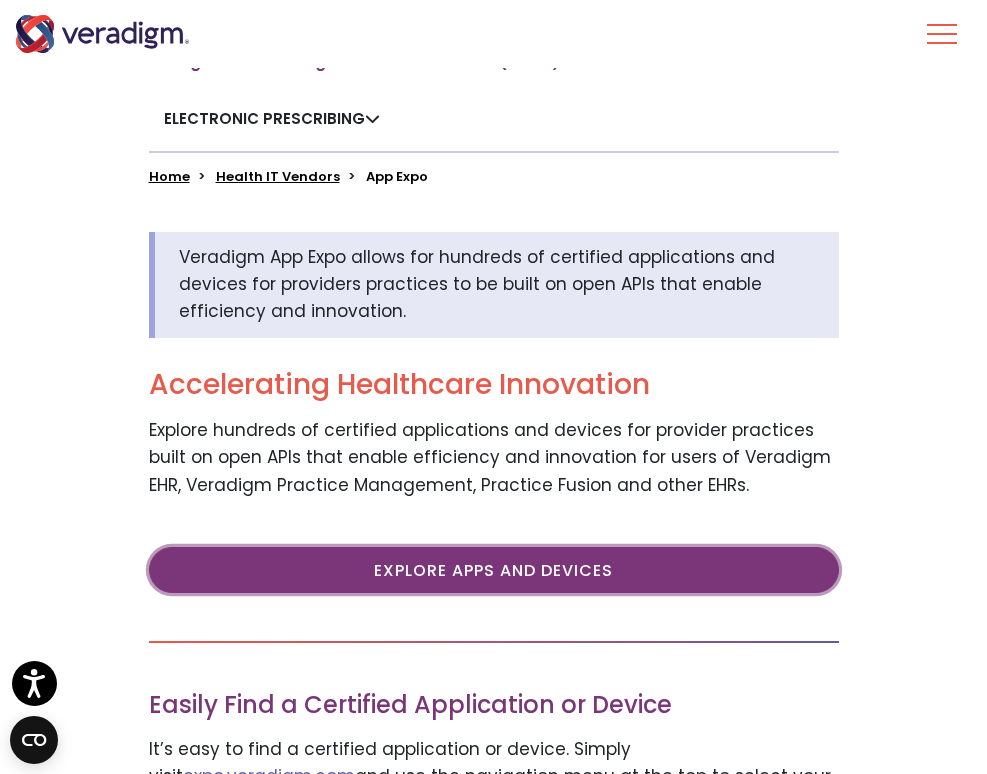 scroll, scrollTop: 475, scrollLeft: 0, axis: vertical 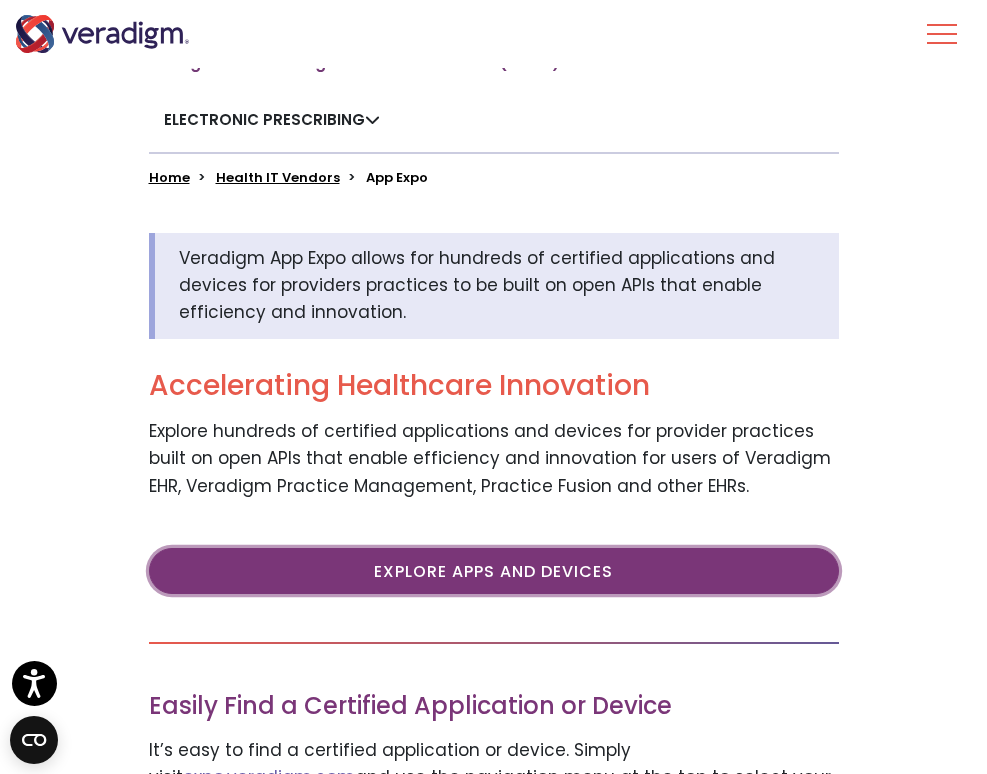 click on "Explore Apps and Devices" at bounding box center (494, 571) 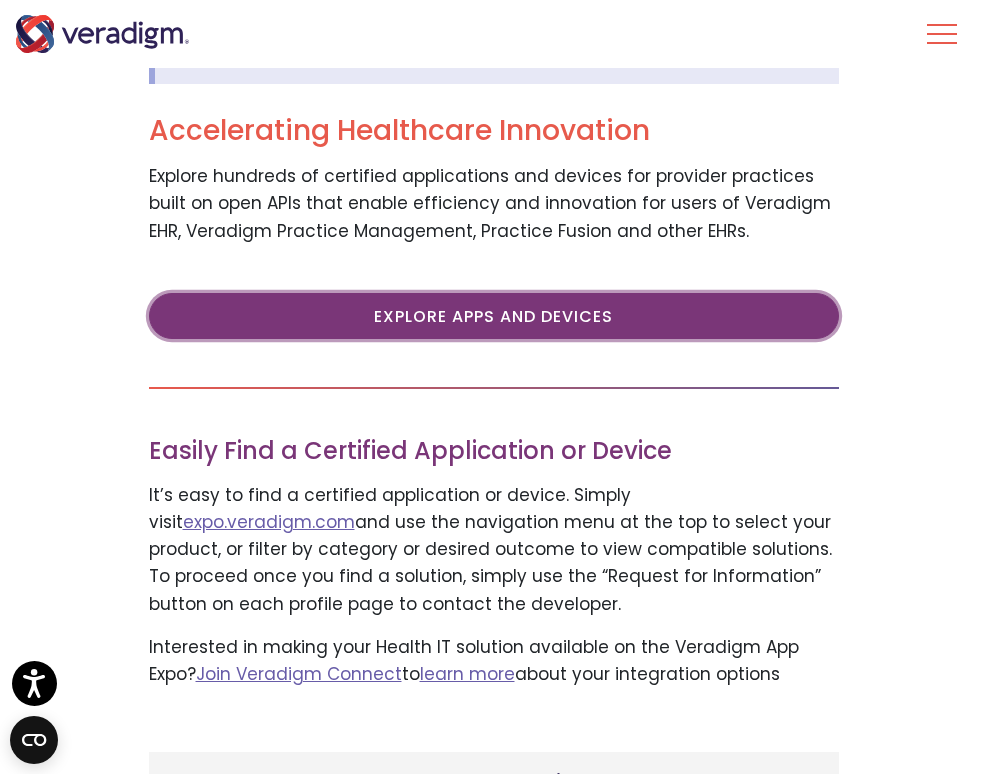 scroll, scrollTop: 731, scrollLeft: 0, axis: vertical 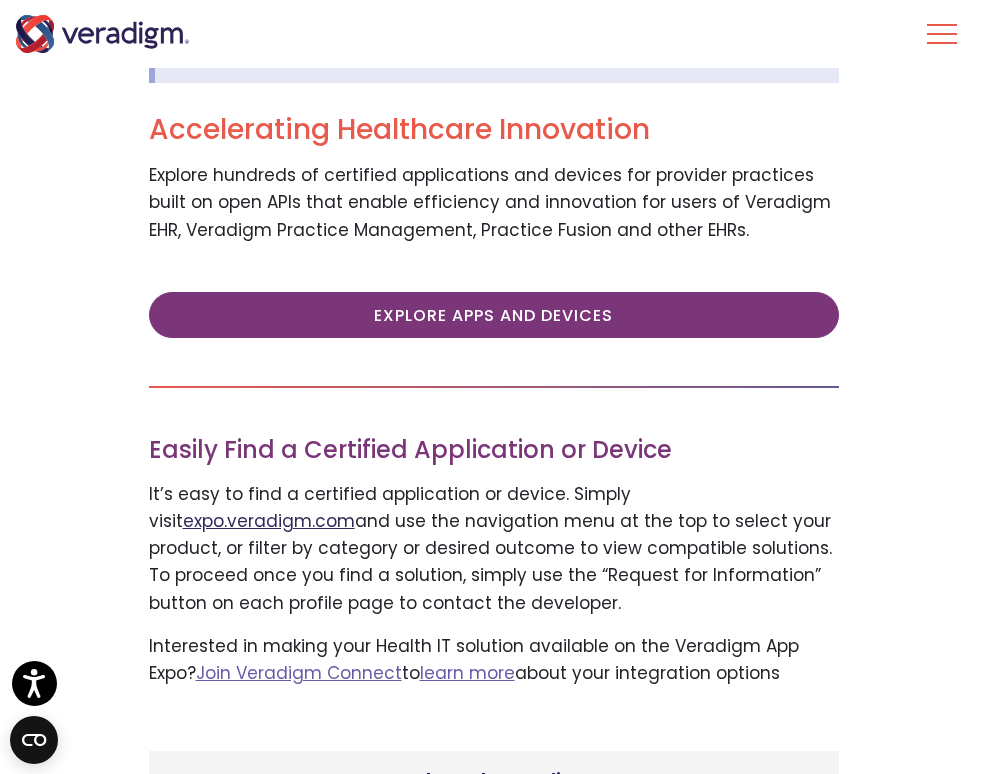 click on "expo.veradigm.com" at bounding box center (269, 521) 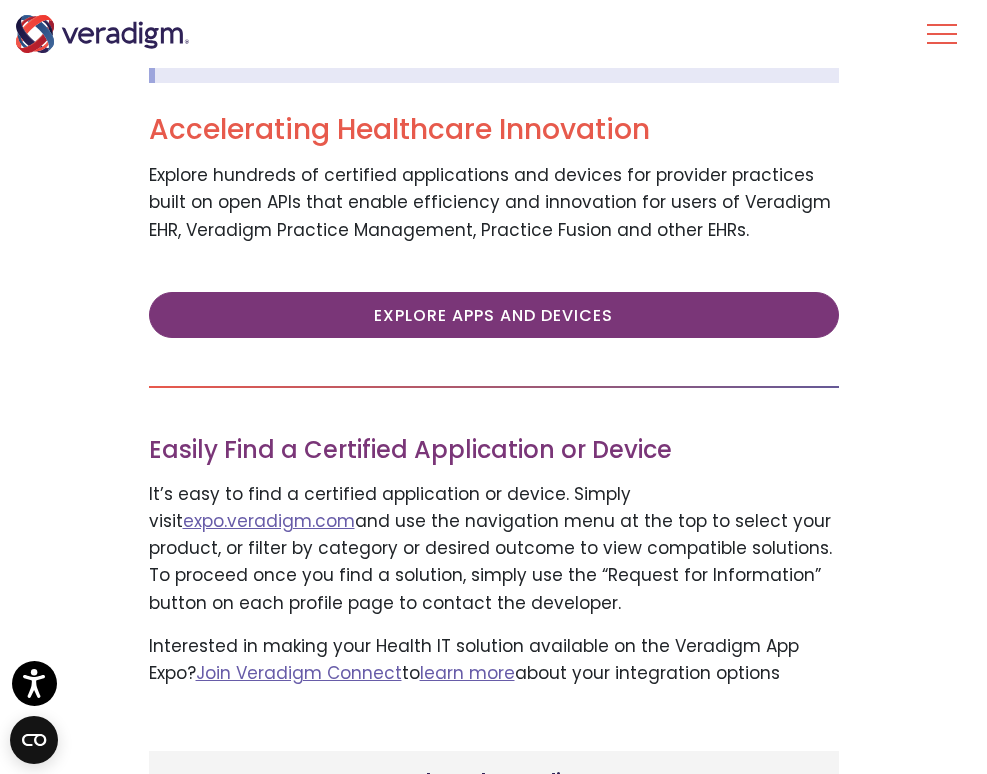 click on "Easily Find a Certified Application or Device" at bounding box center (494, 450) 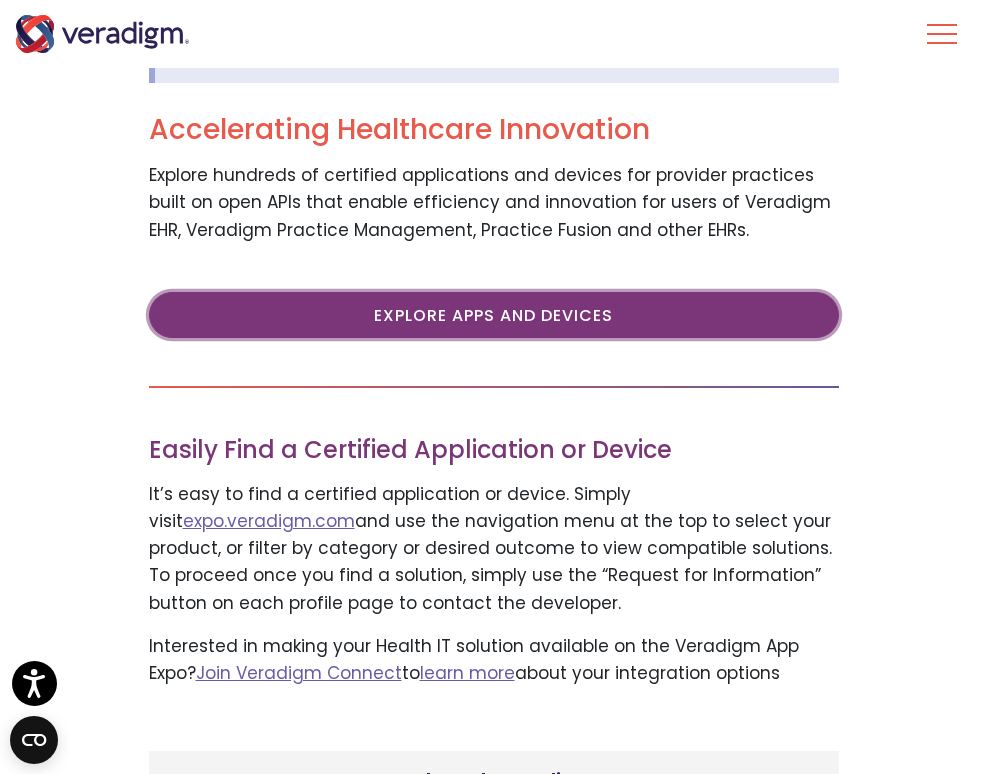 click on "Explore Apps and Devices" at bounding box center [494, 315] 